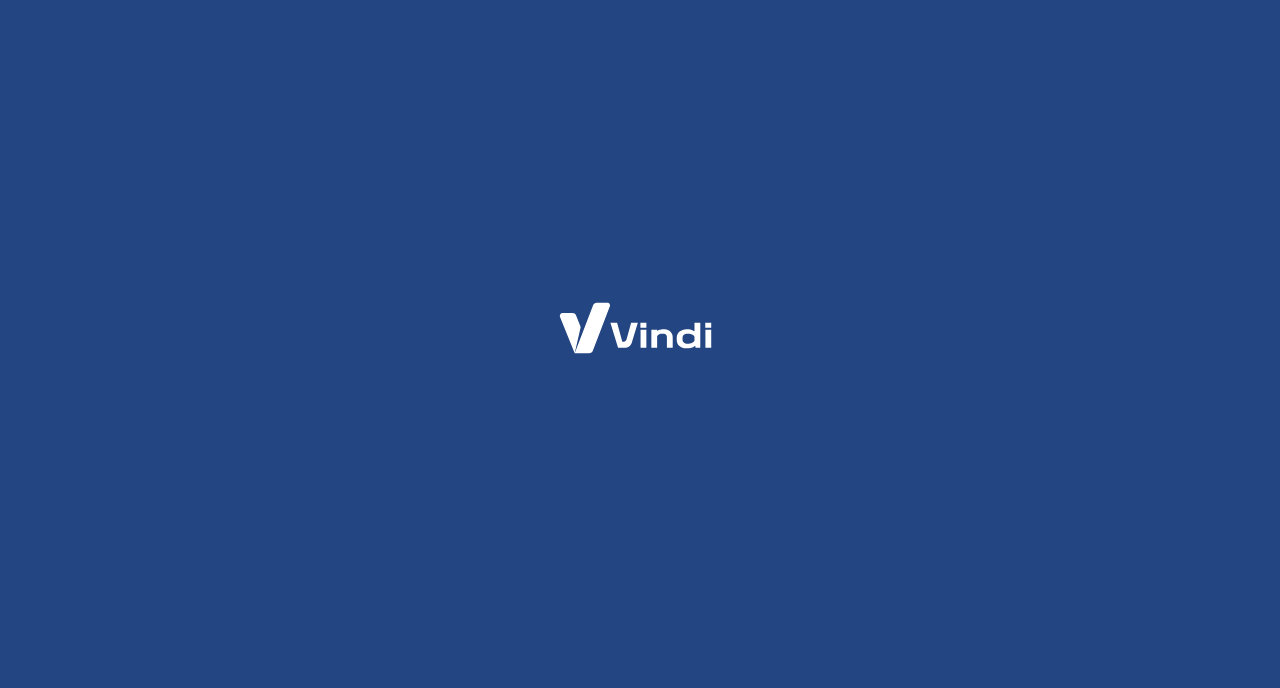 scroll, scrollTop: 0, scrollLeft: 0, axis: both 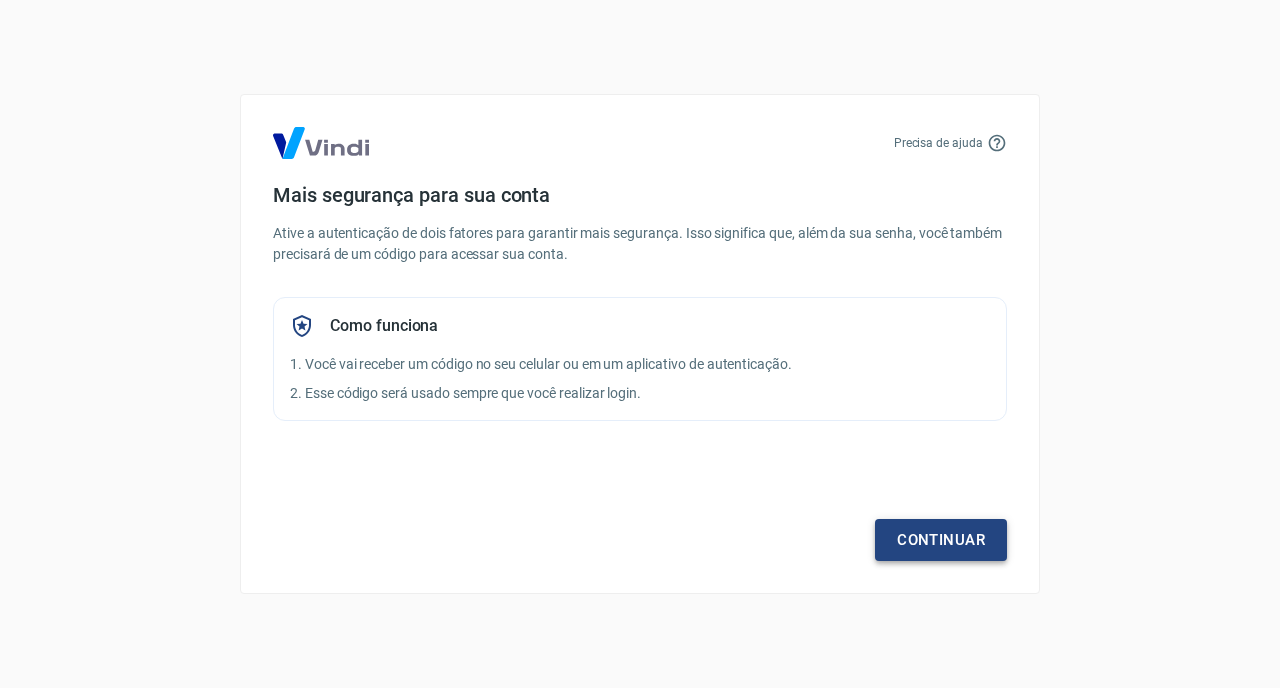 click on "Continuar" at bounding box center [941, 540] 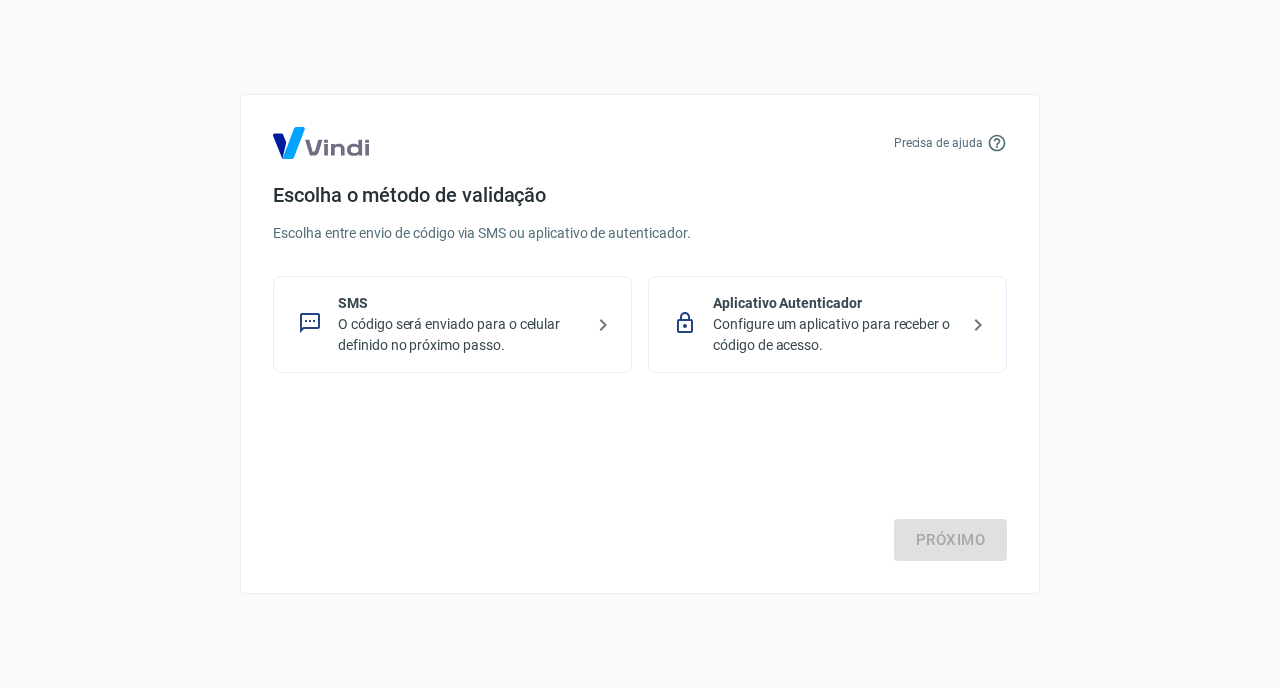 click on "O código será enviado para o celular definido no próximo passo." at bounding box center (460, 335) 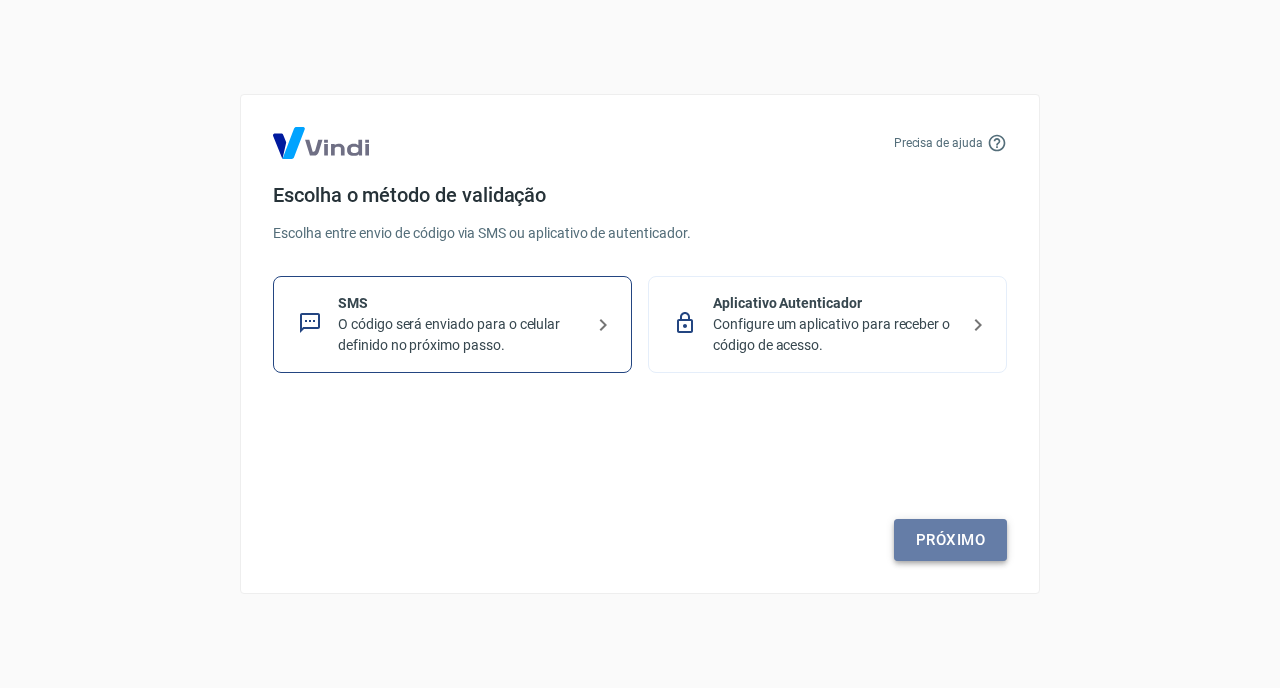 click on "Próximo" at bounding box center [950, 540] 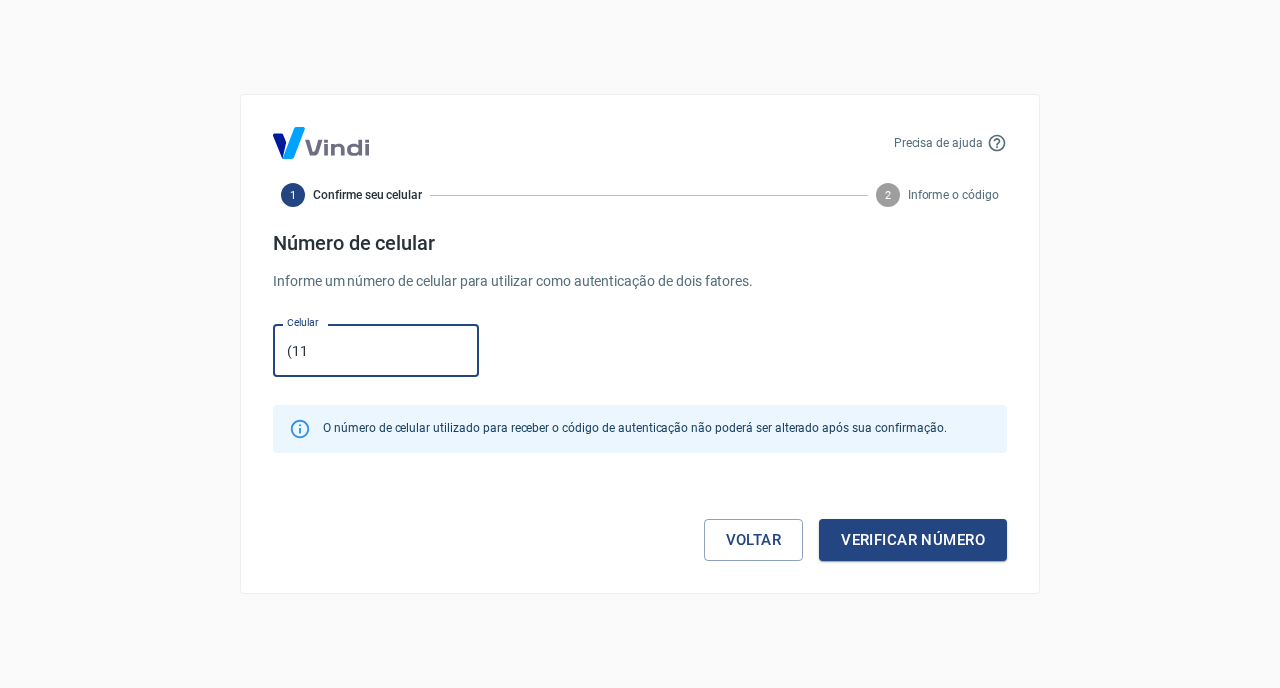 type on "([AREA]) [PHONE]-[PHONE]" 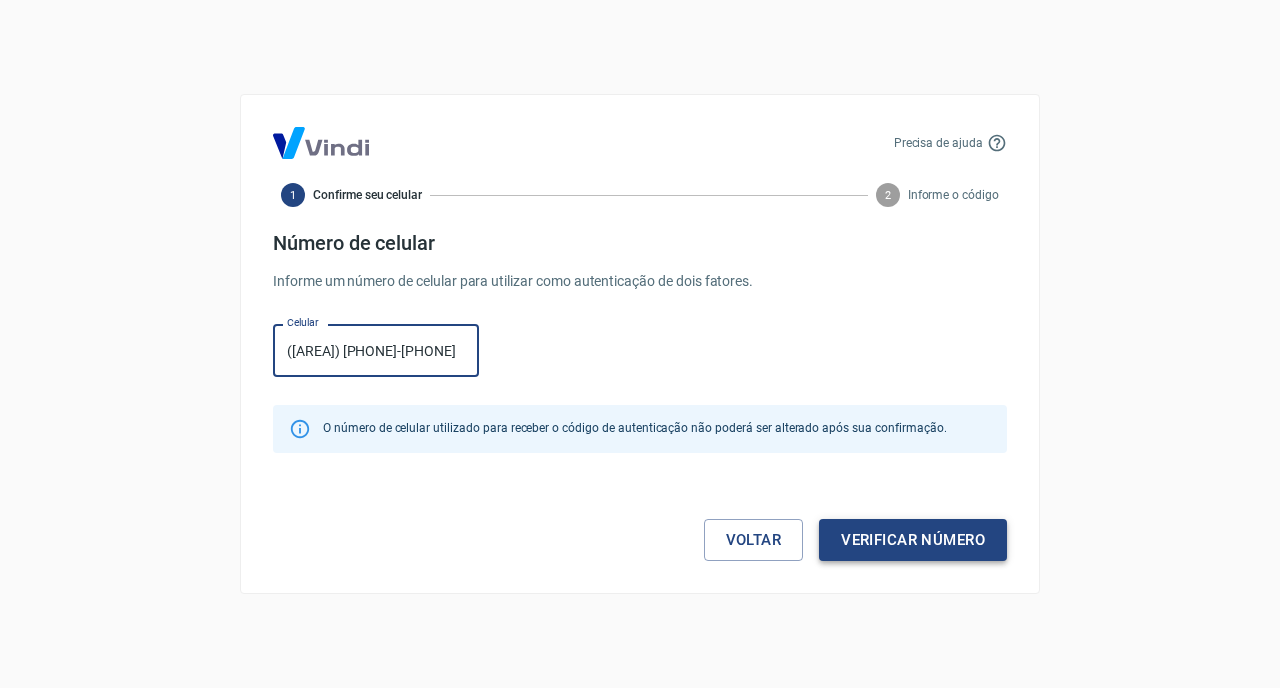 click on "Verificar número" at bounding box center (913, 540) 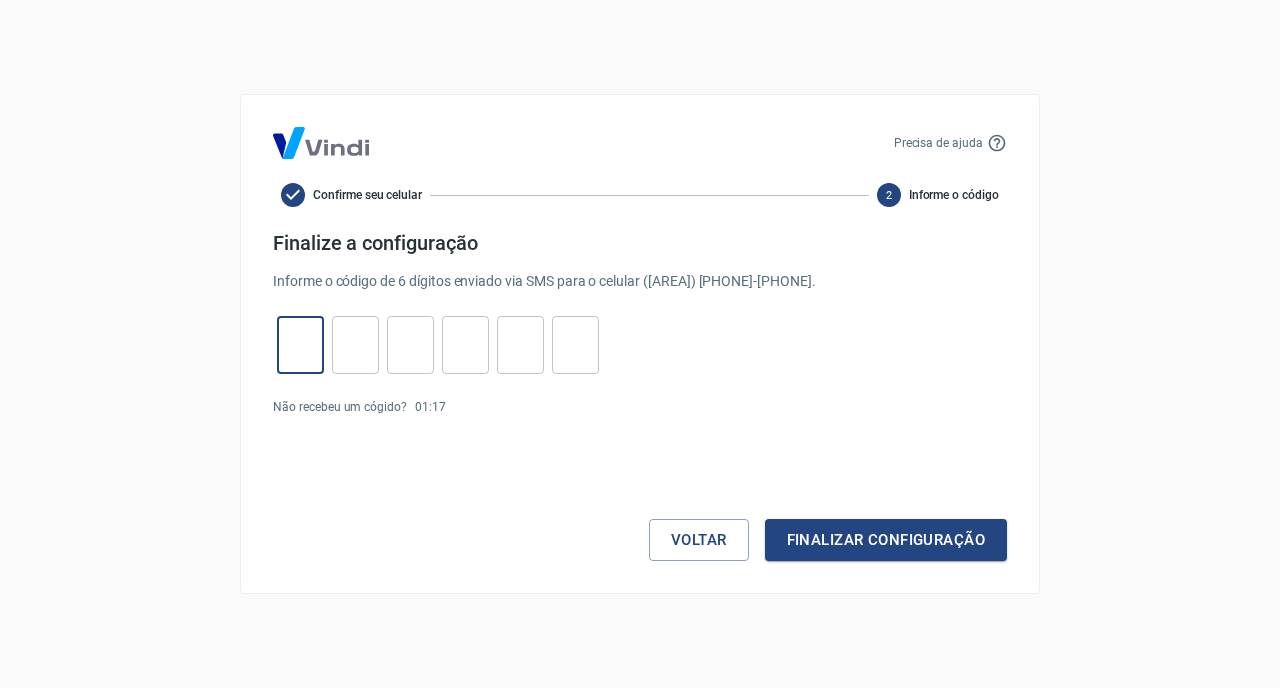 click at bounding box center (300, 345) 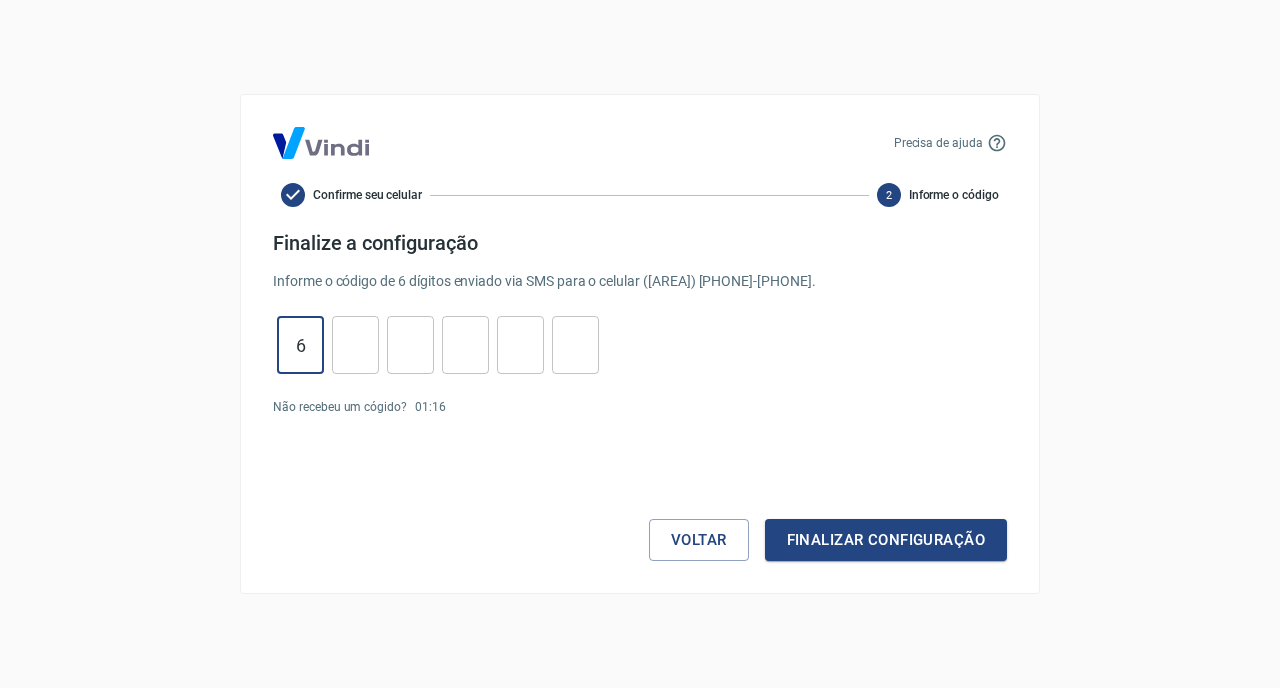 type on "6" 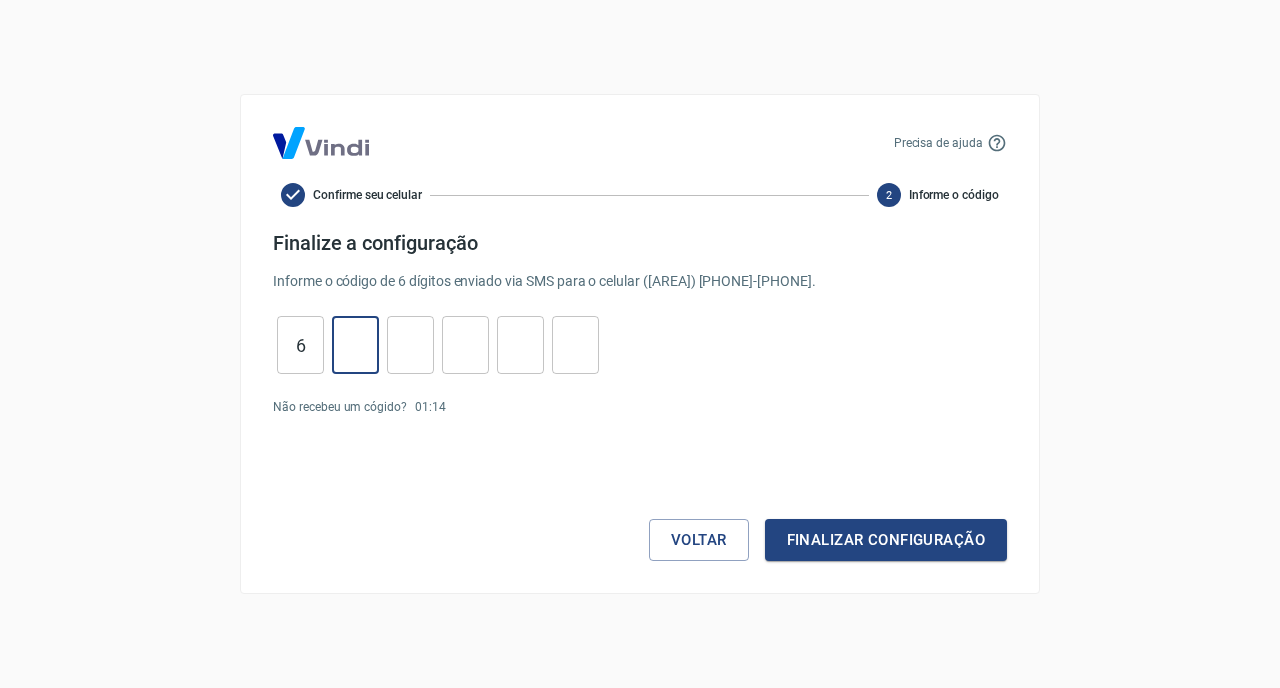 type on "0" 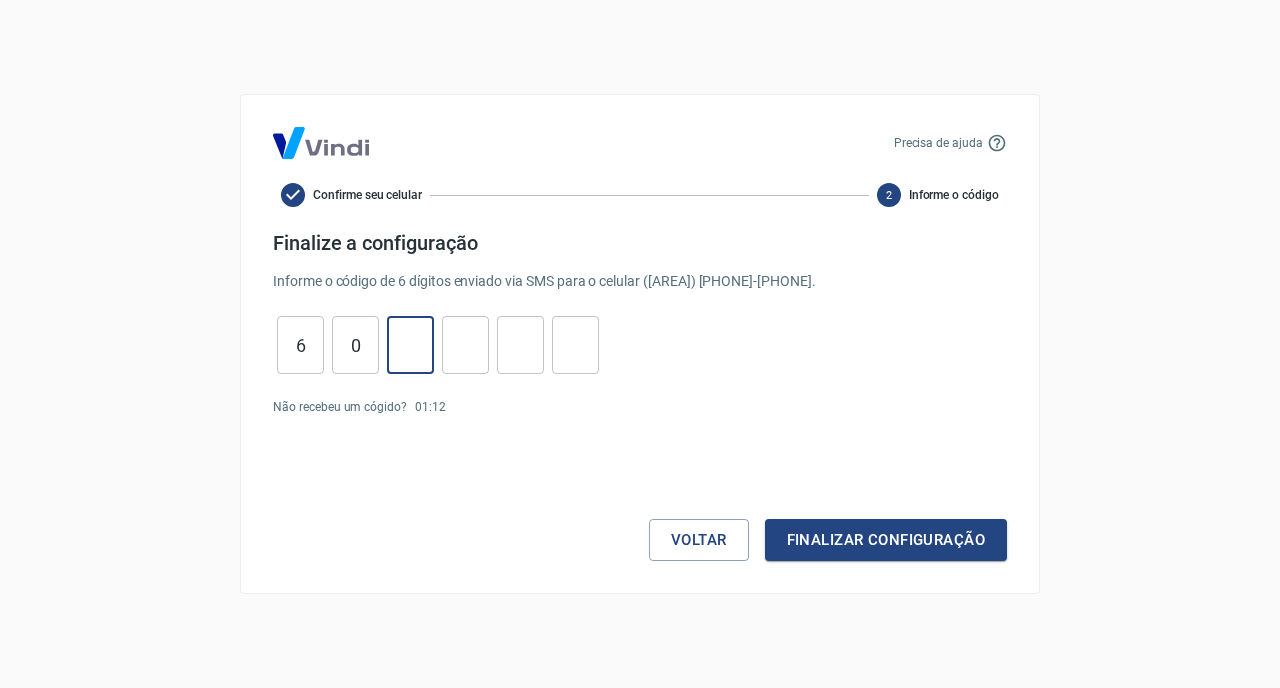 type on "4" 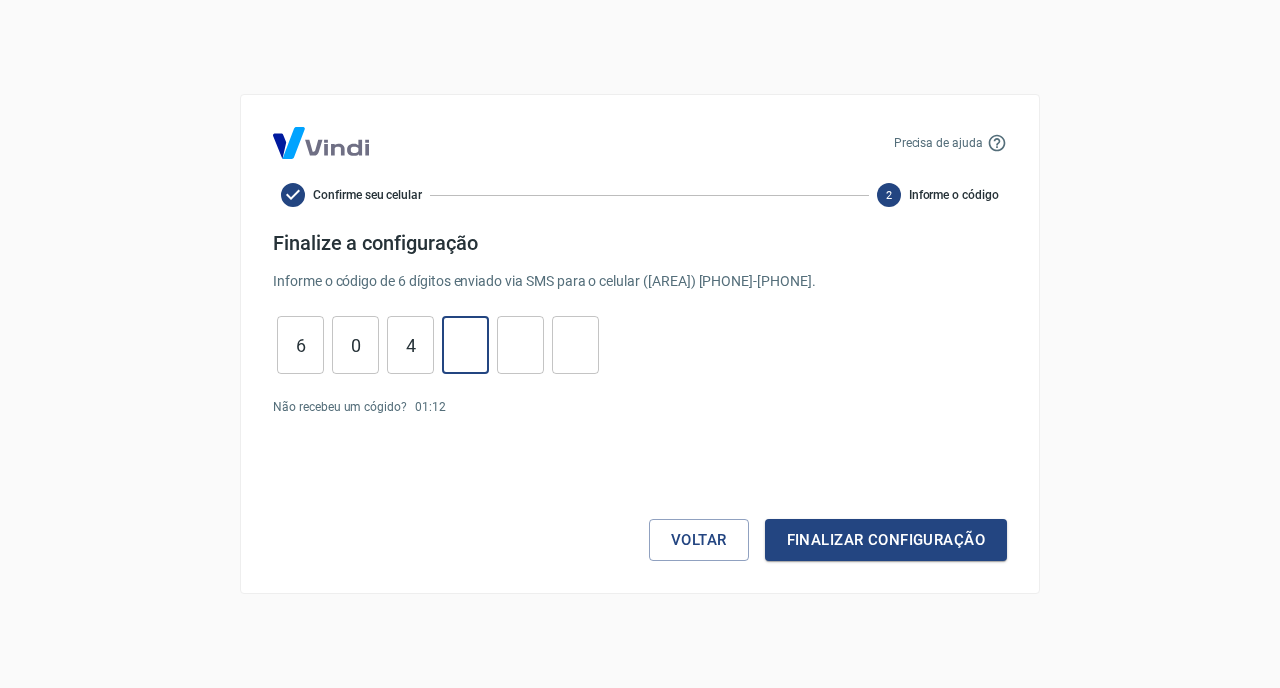 type on "2" 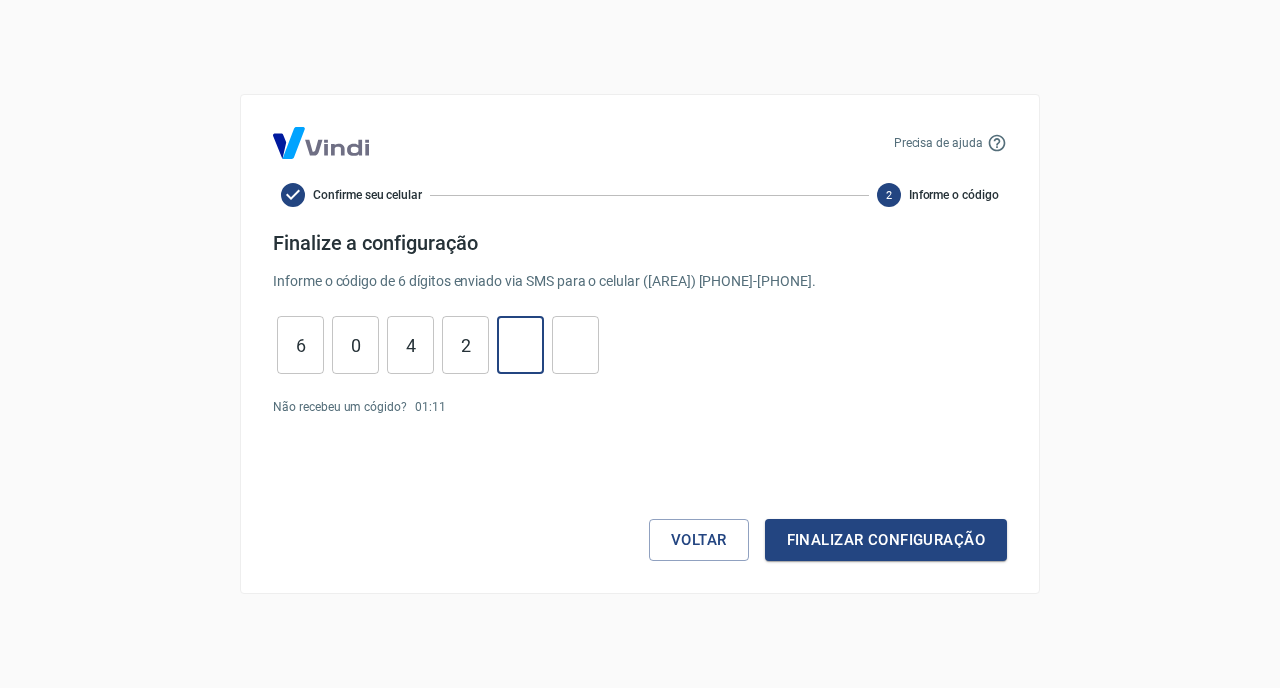 type on "3" 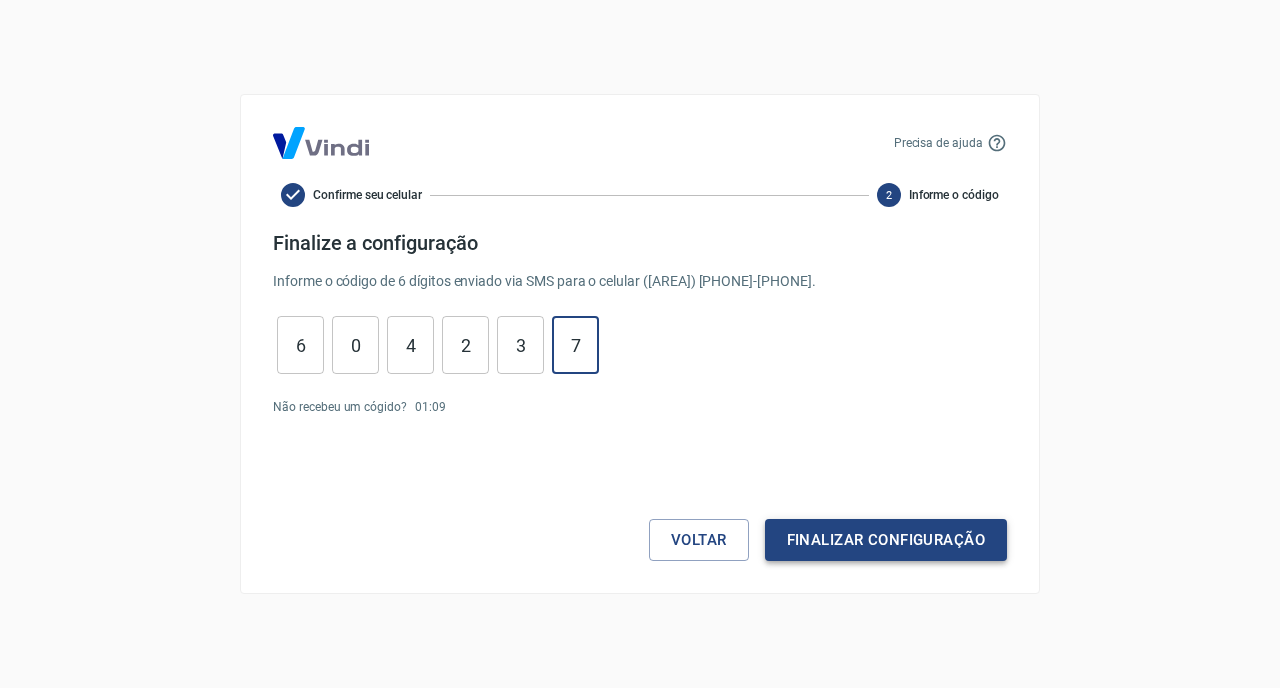 type on "7" 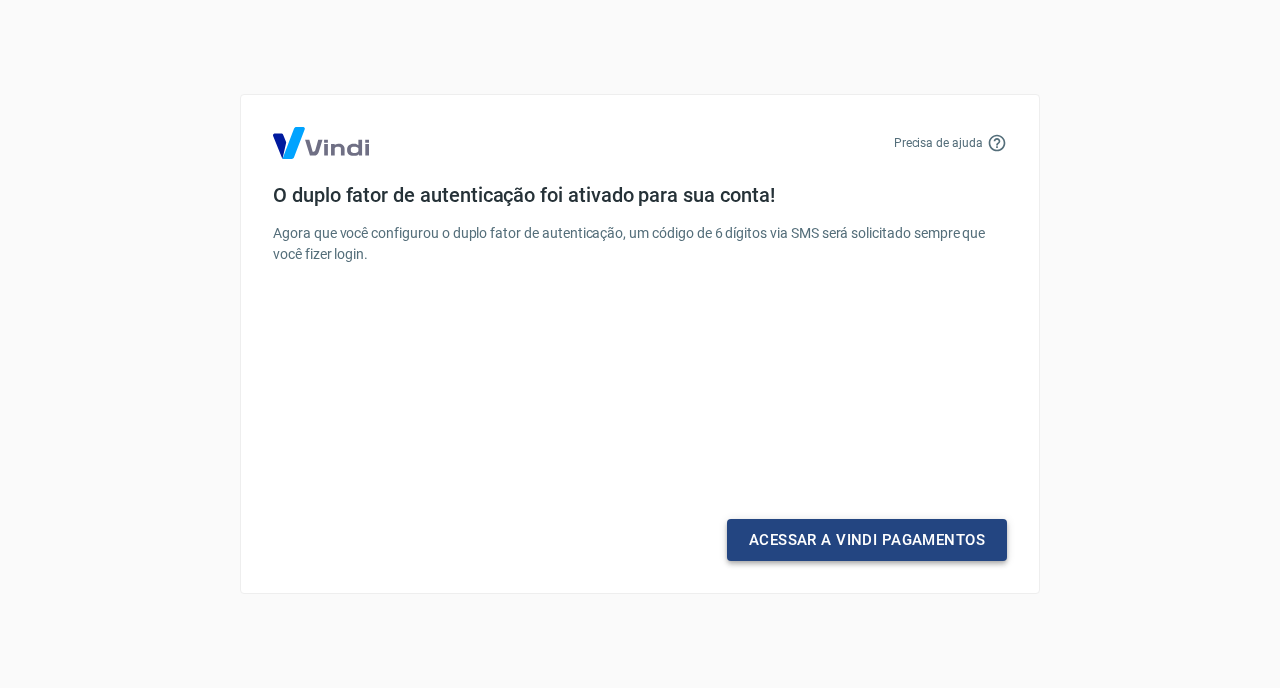 click on "Acessar a Vindi Pagamentos" at bounding box center (867, 540) 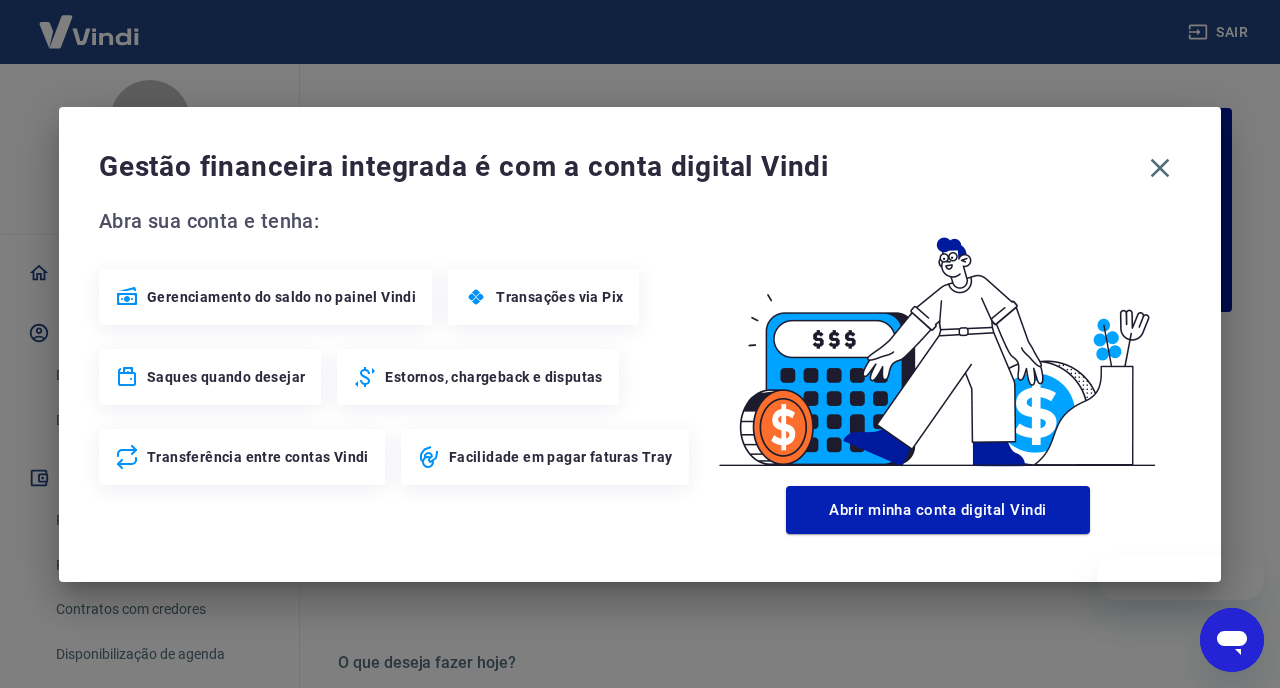 scroll, scrollTop: 0, scrollLeft: 0, axis: both 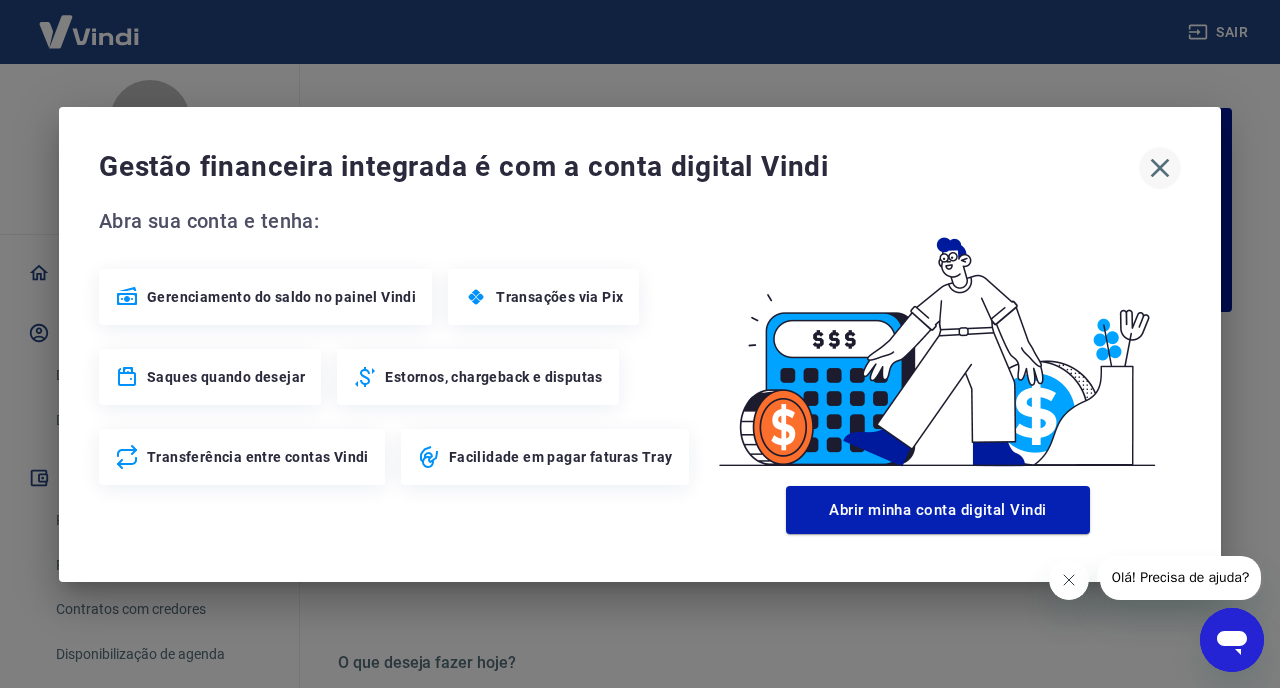 click 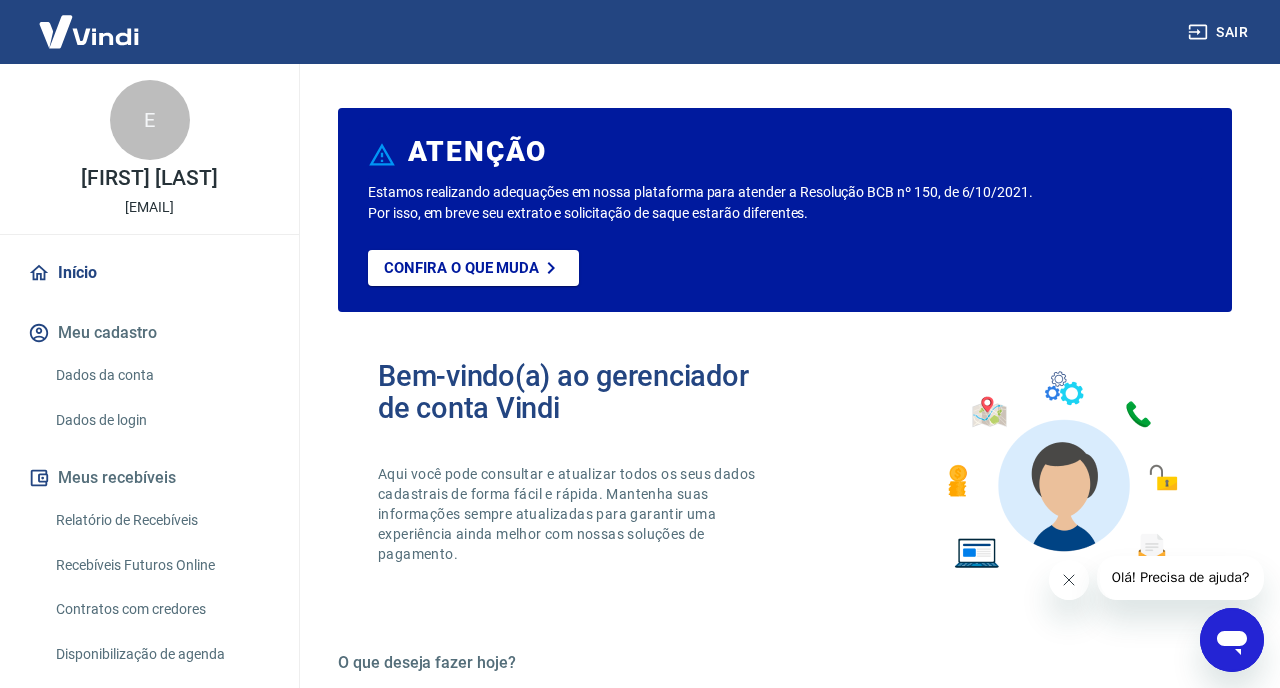 click 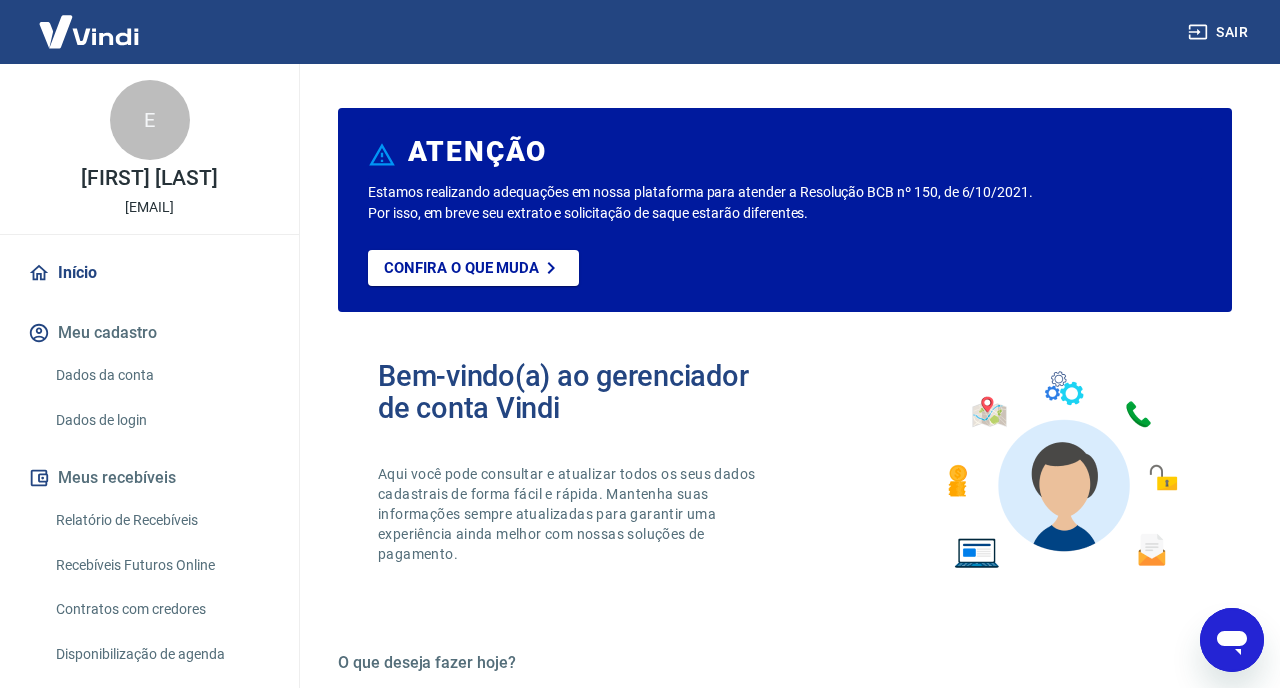 click on "Relatório de Recebíveis" at bounding box center (161, 520) 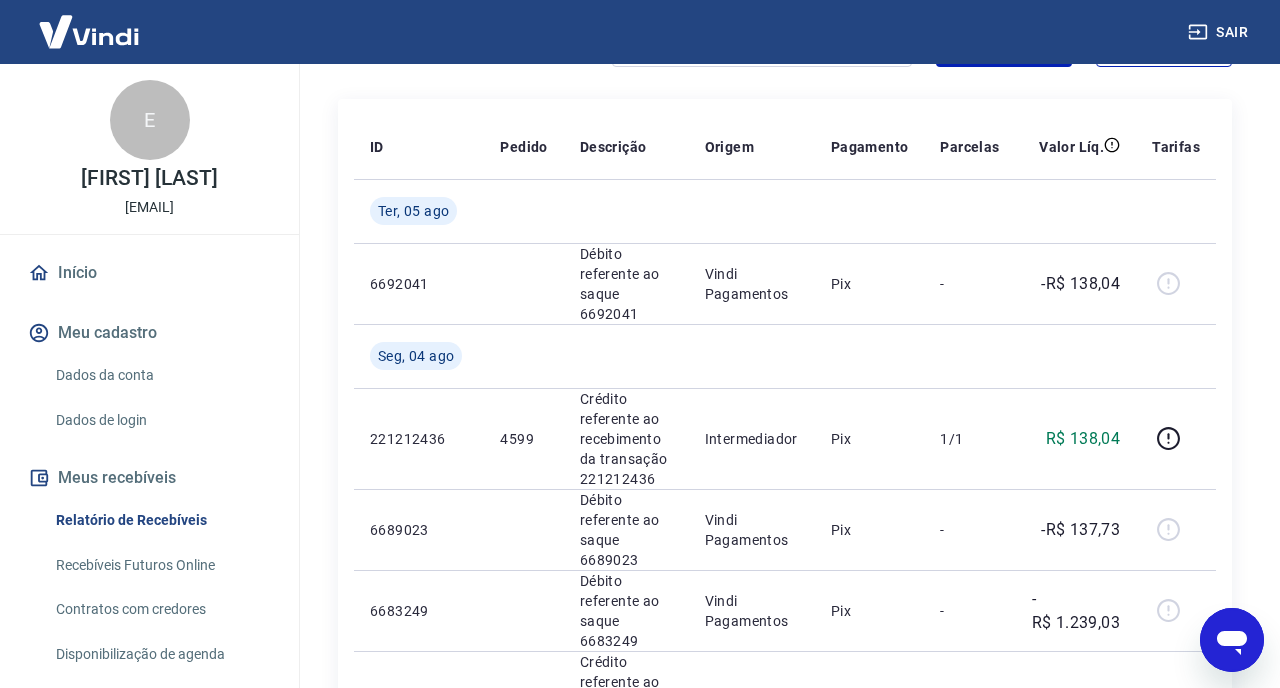 scroll, scrollTop: 238, scrollLeft: 0, axis: vertical 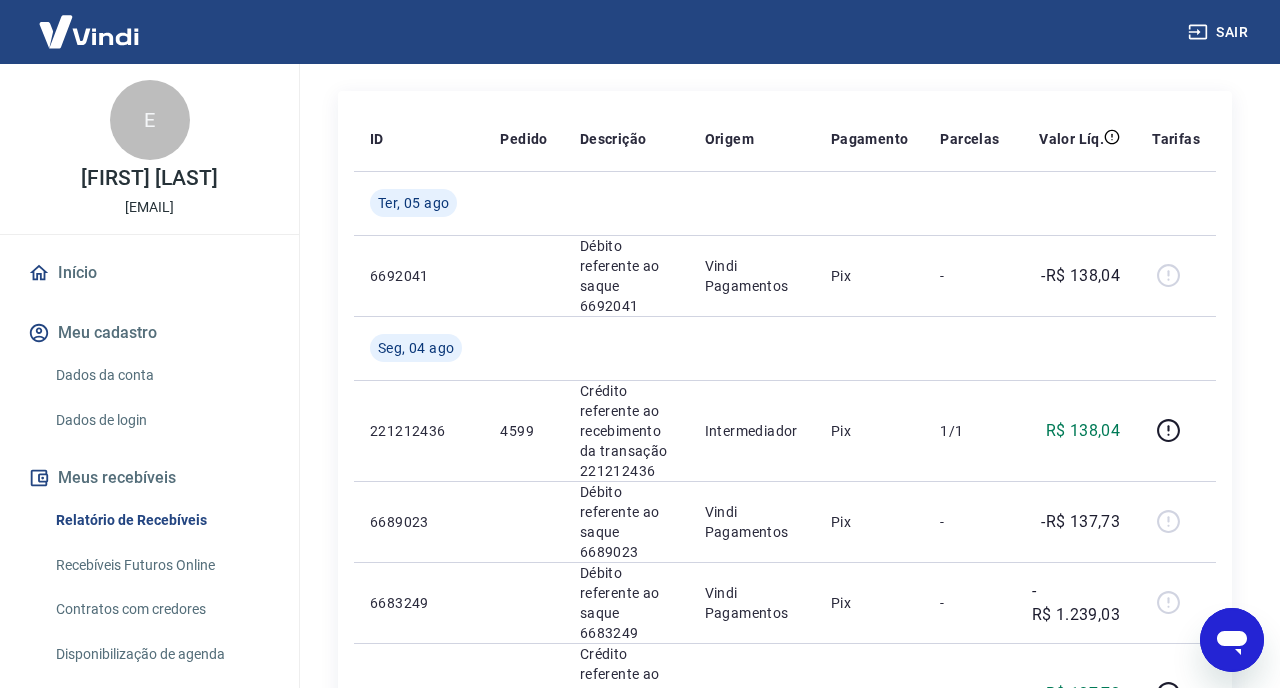 click on "Dados da conta" at bounding box center [161, 375] 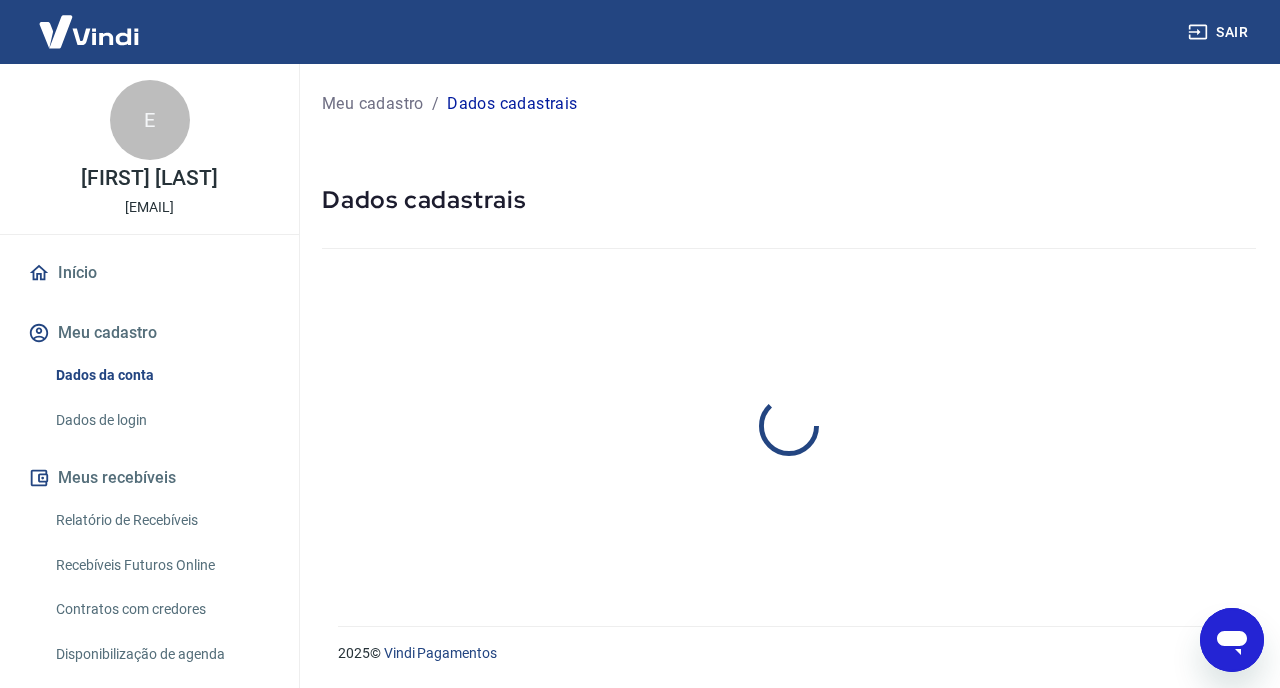 scroll, scrollTop: 0, scrollLeft: 0, axis: both 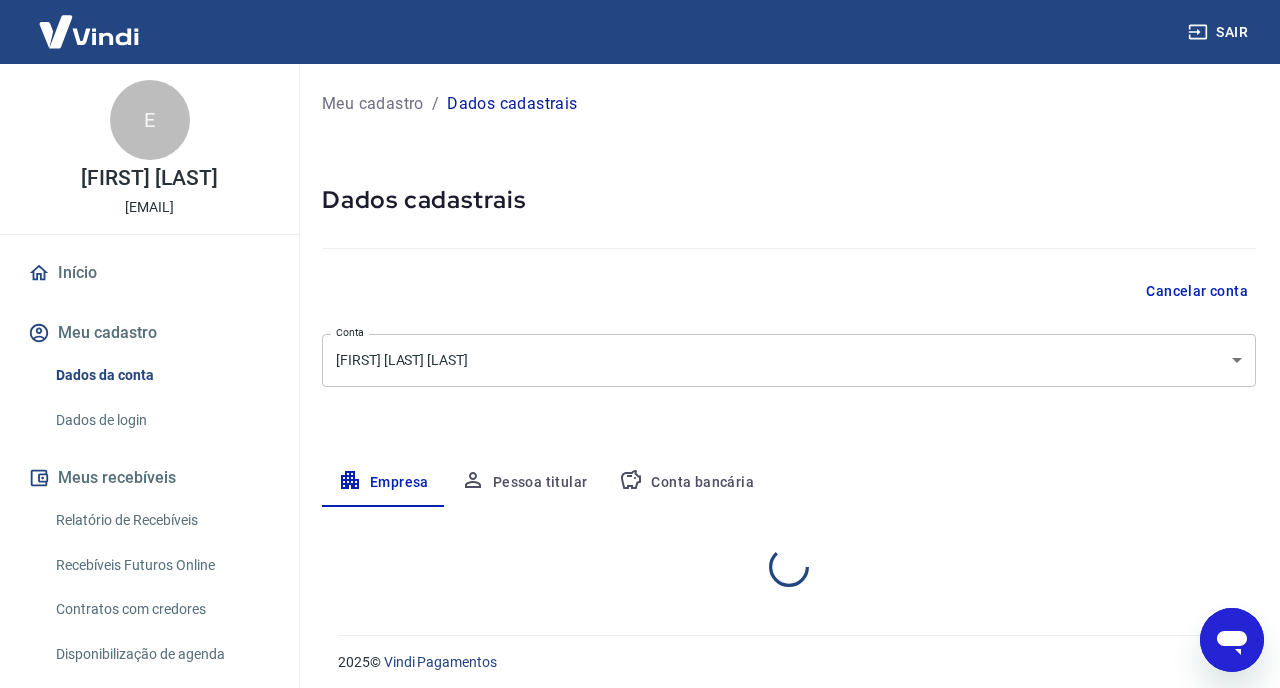select on "SP" 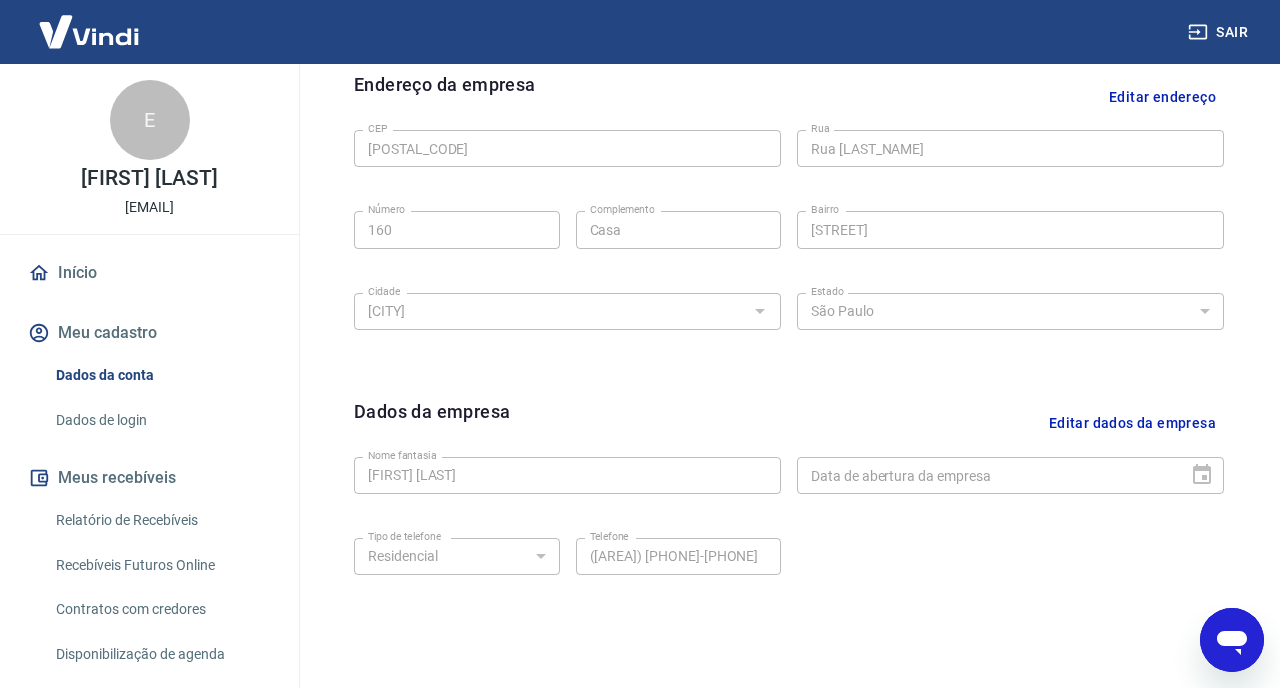 scroll, scrollTop: 754, scrollLeft: 0, axis: vertical 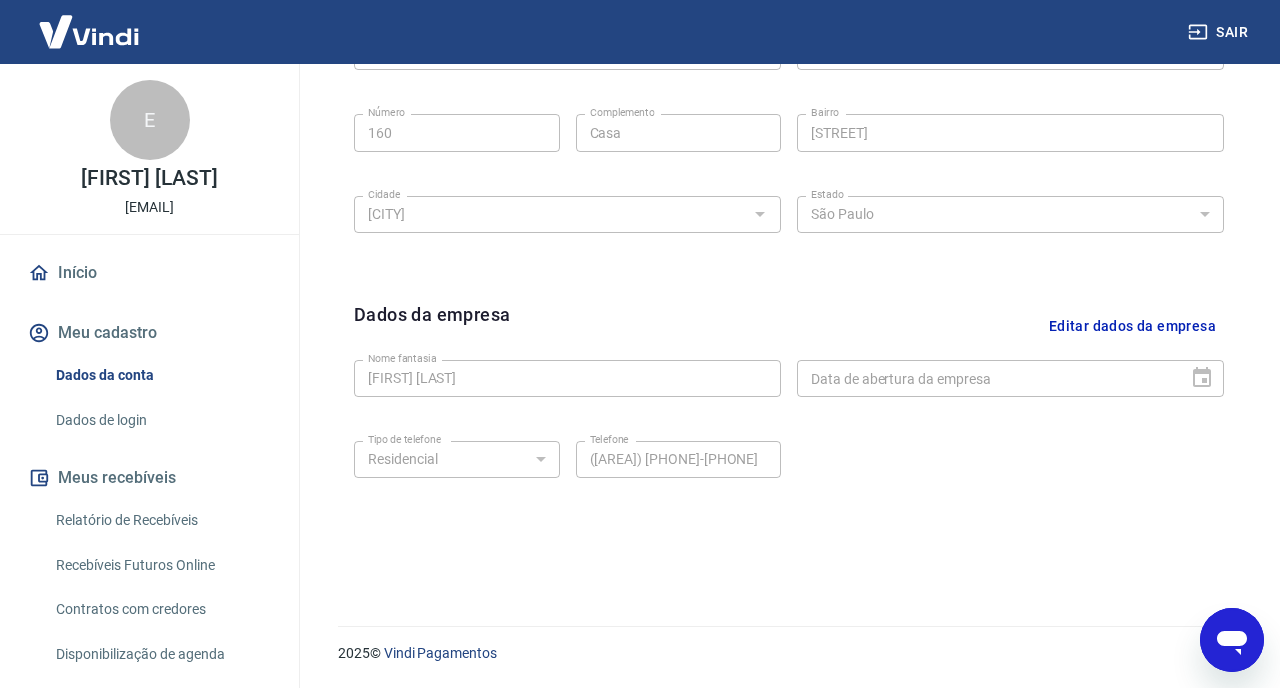 click on "Dados de login" at bounding box center (161, 420) 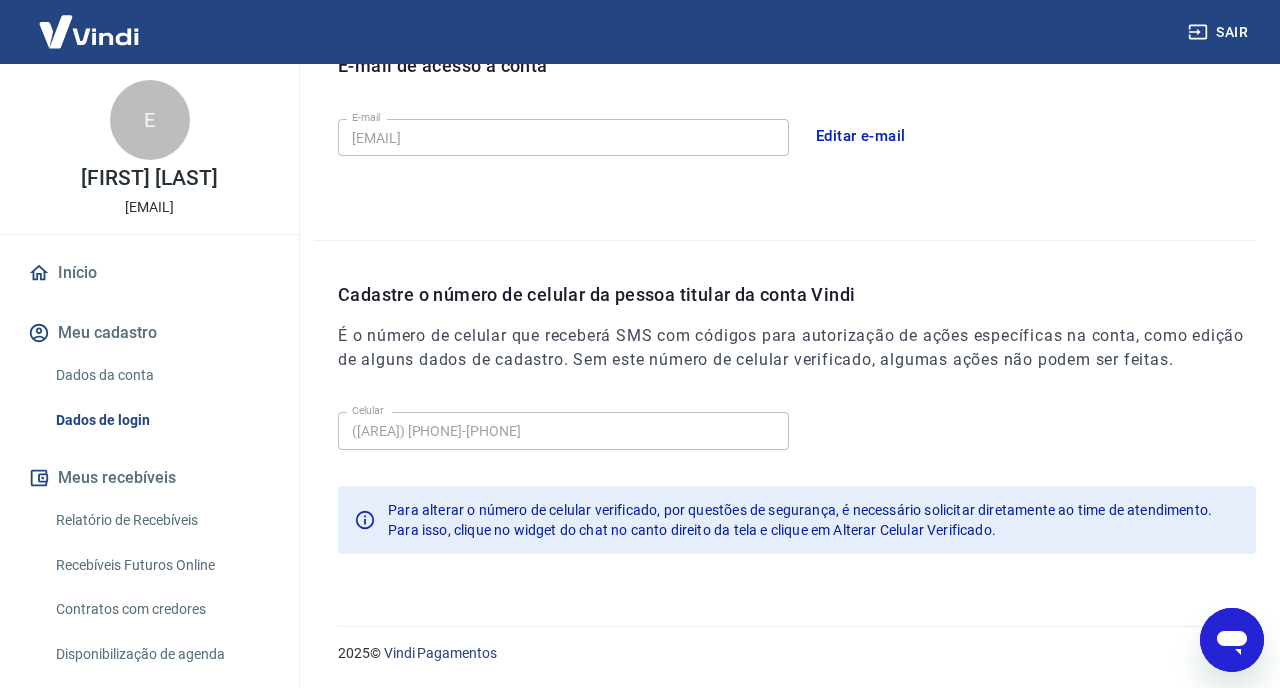 scroll, scrollTop: 592, scrollLeft: 0, axis: vertical 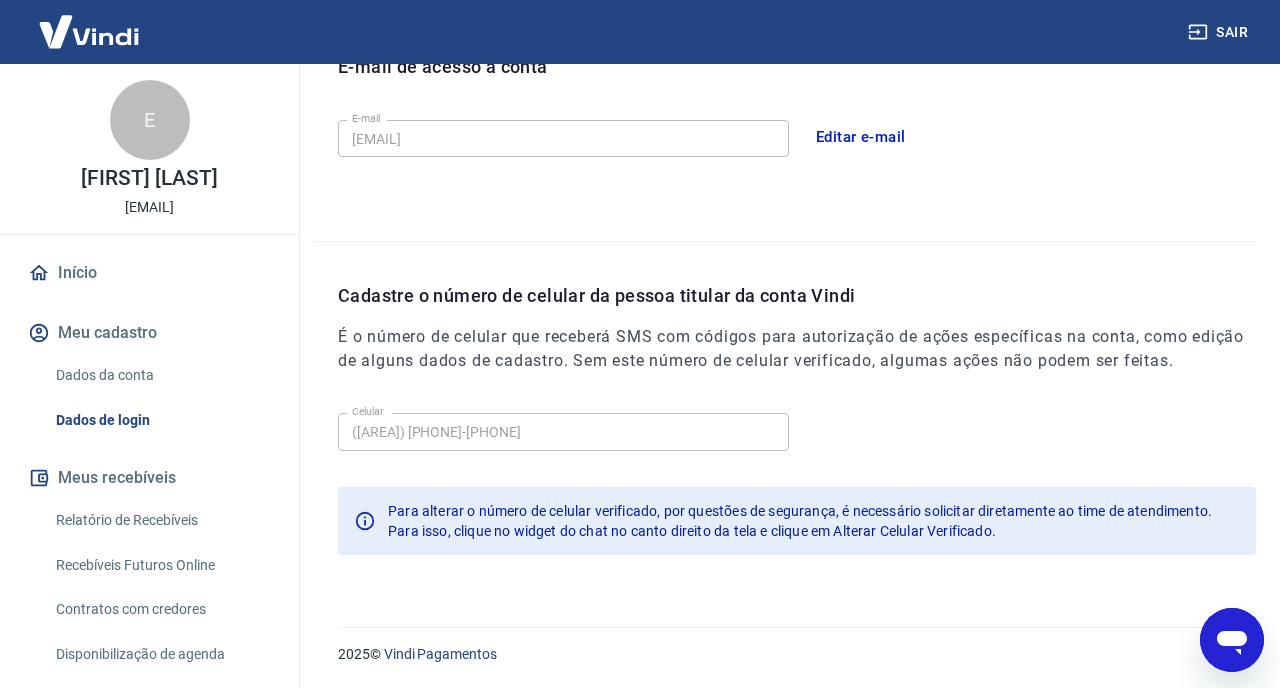 click on "Relatório de Recebíveis" at bounding box center [161, 520] 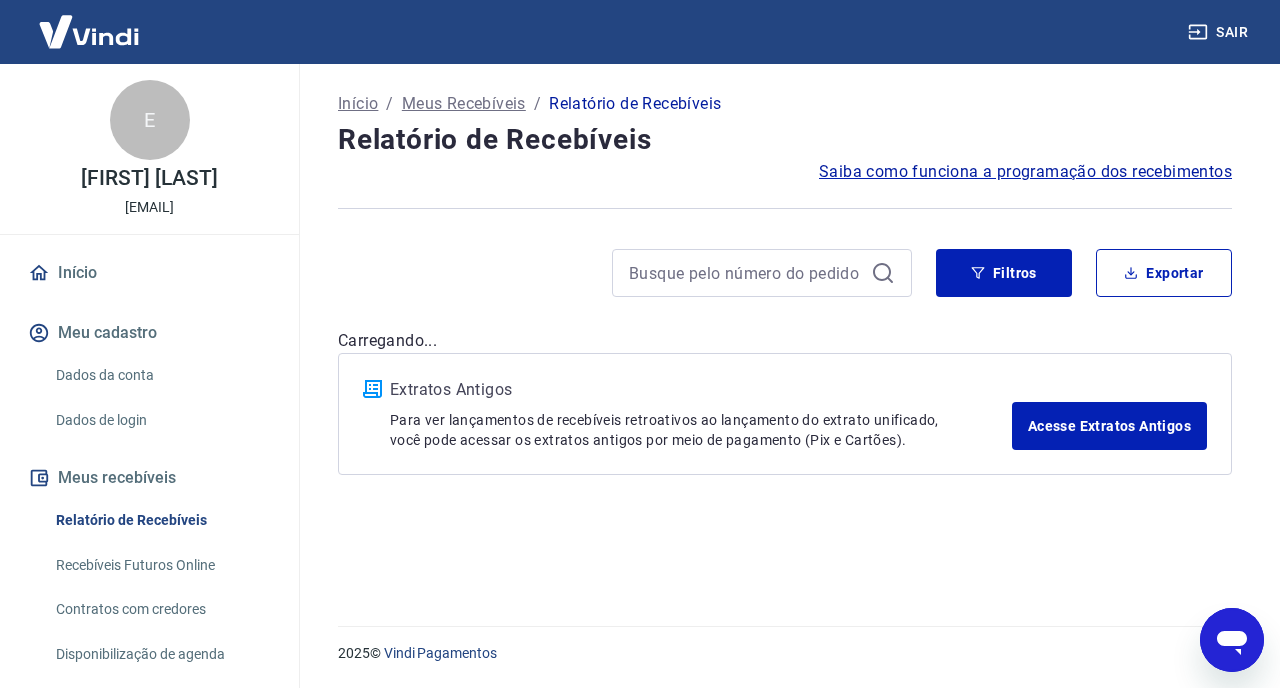 scroll, scrollTop: 0, scrollLeft: 0, axis: both 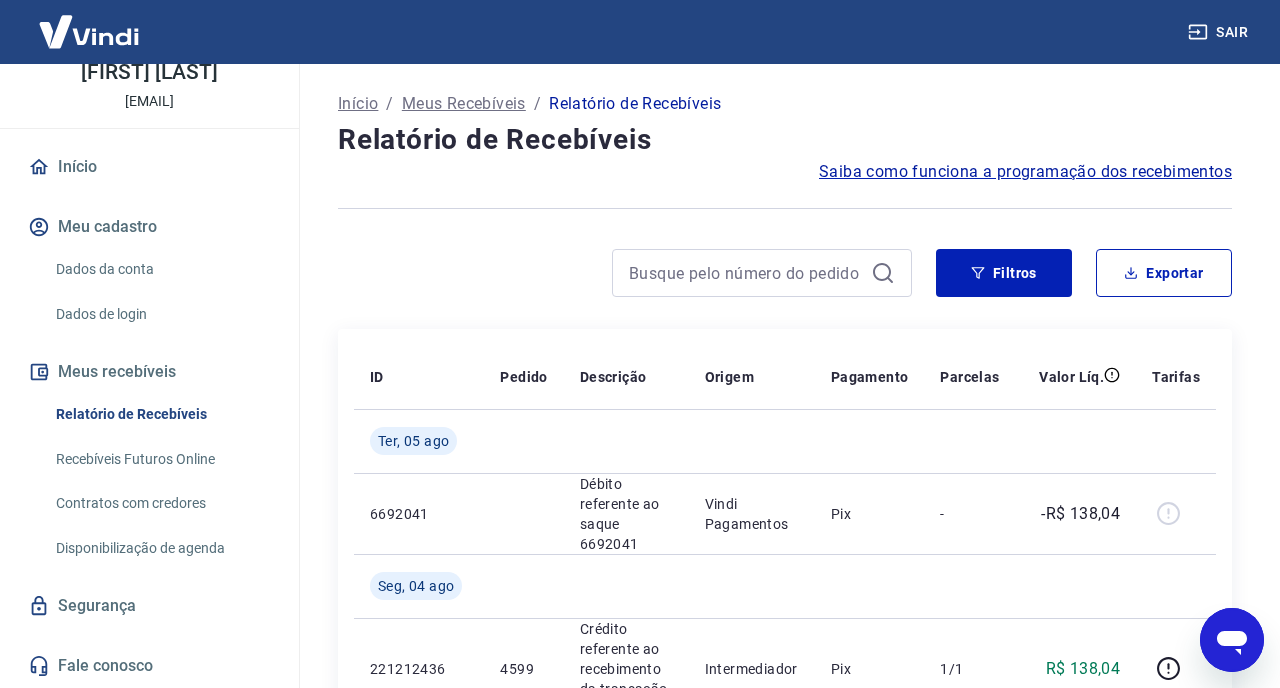 click on "Recebíveis Futuros Online" at bounding box center [161, 459] 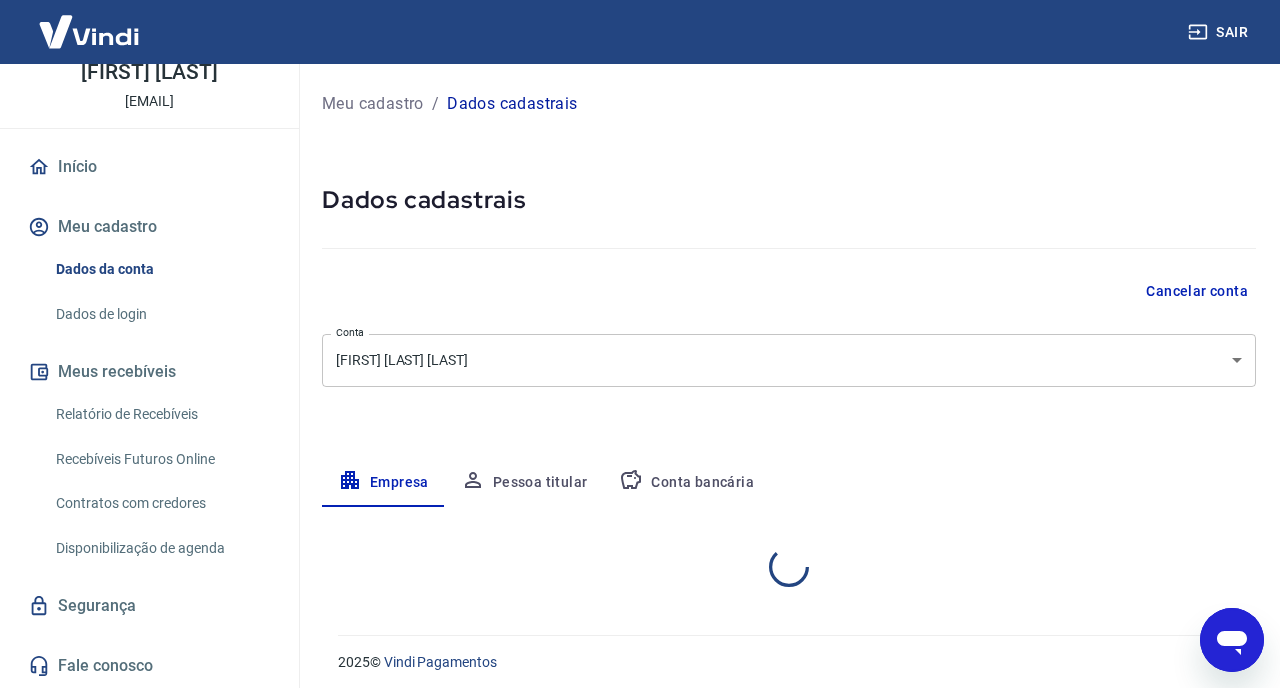 select on "SP" 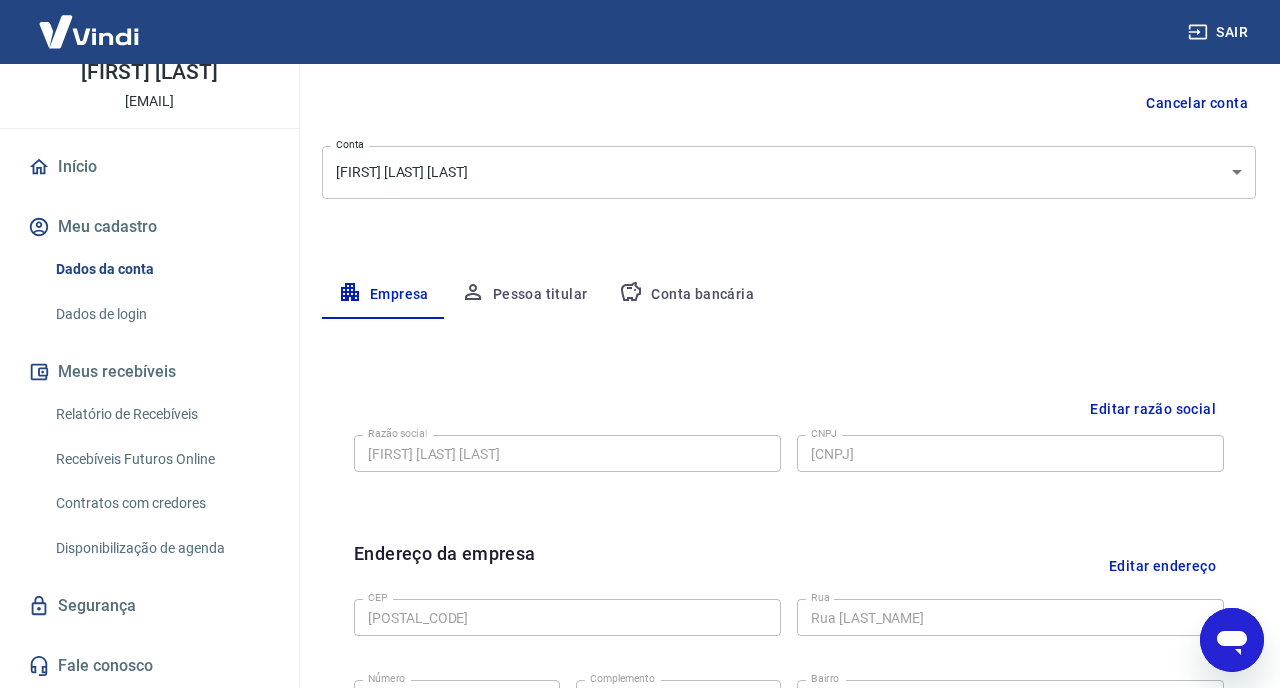 scroll, scrollTop: 224, scrollLeft: 0, axis: vertical 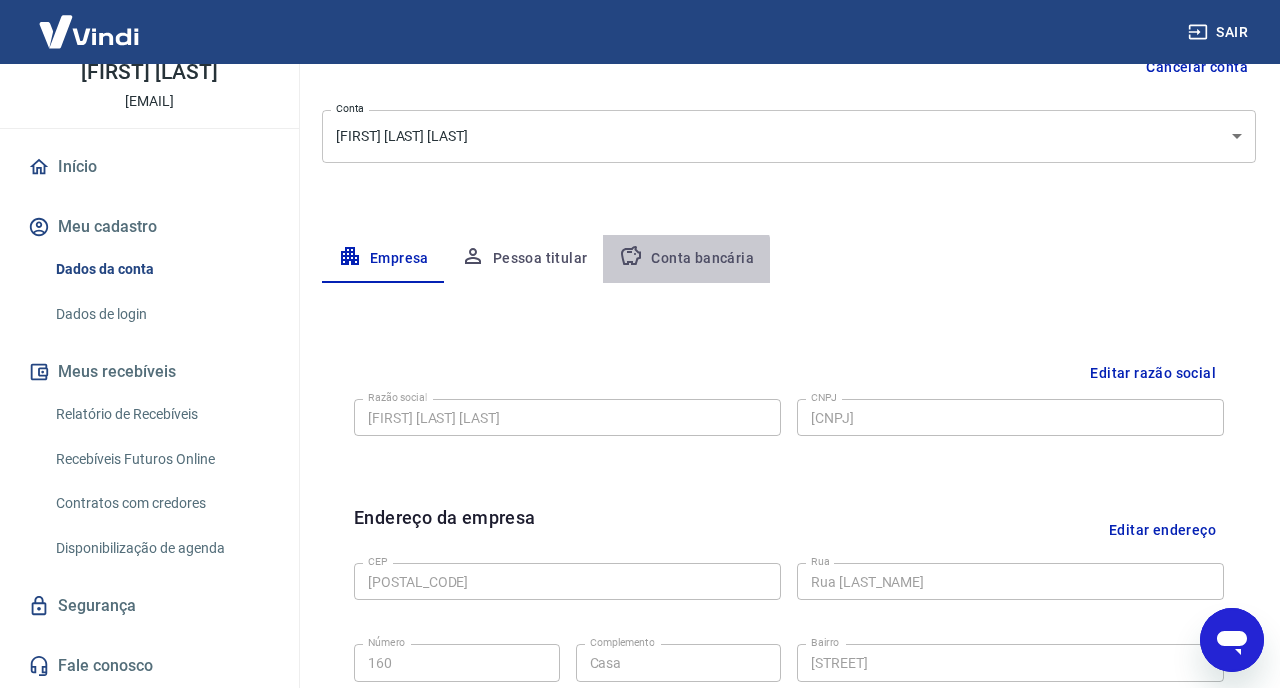 click on "Conta bancária" at bounding box center [686, 259] 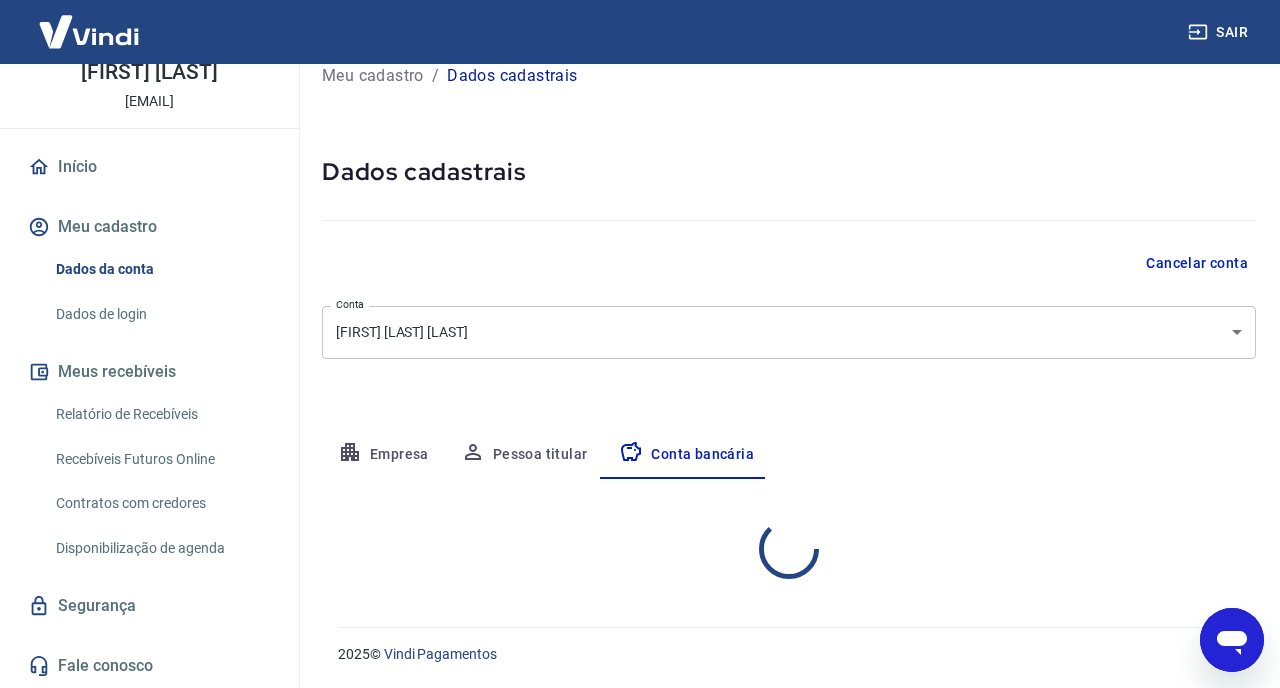 select on "1" 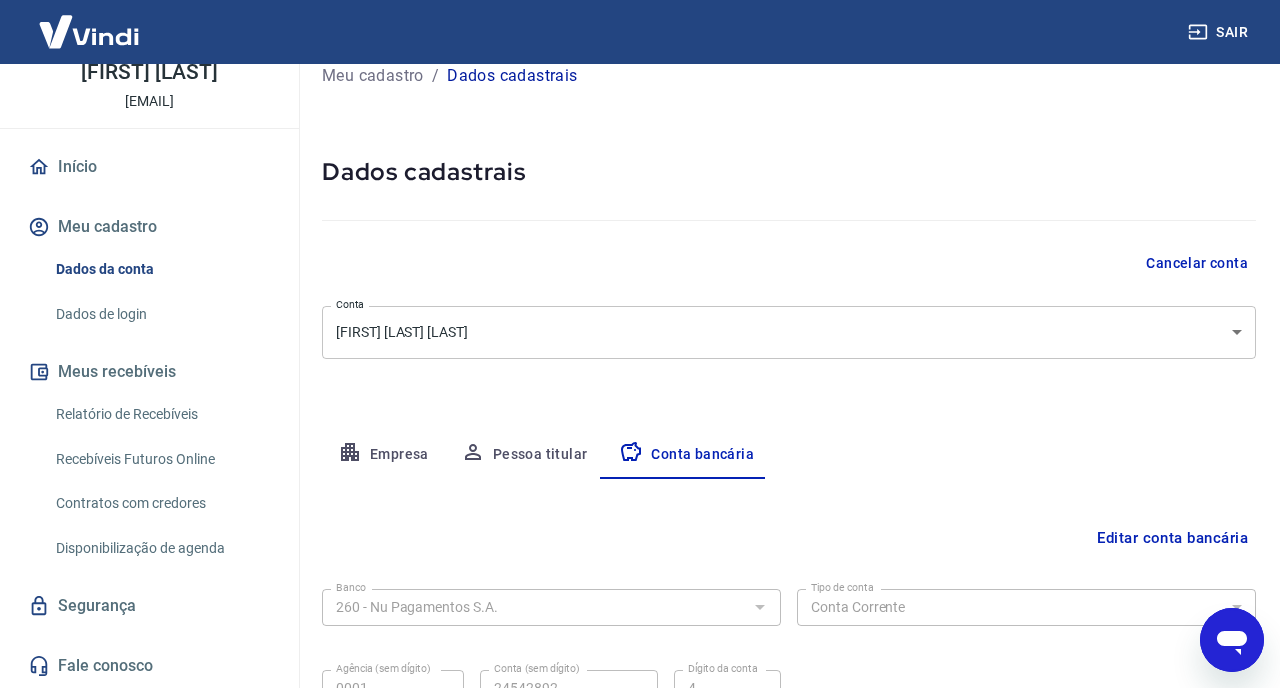 scroll, scrollTop: 223, scrollLeft: 0, axis: vertical 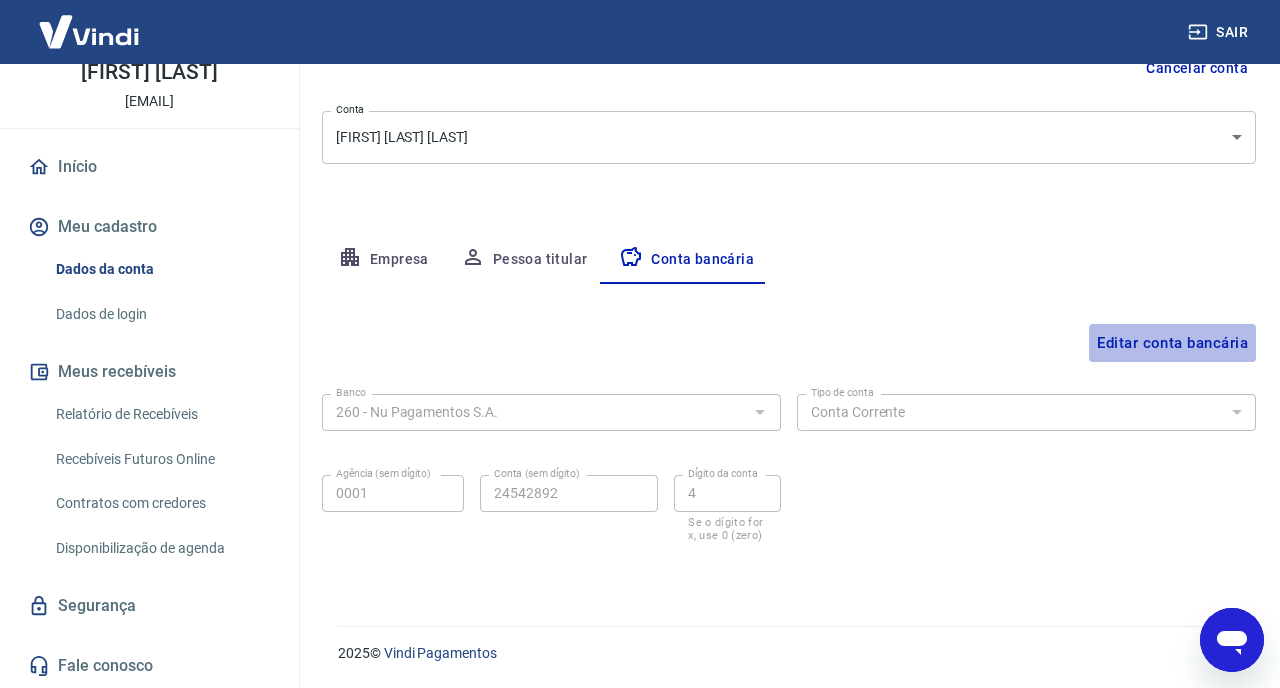 click on "Editar conta bancária" at bounding box center (1172, 343) 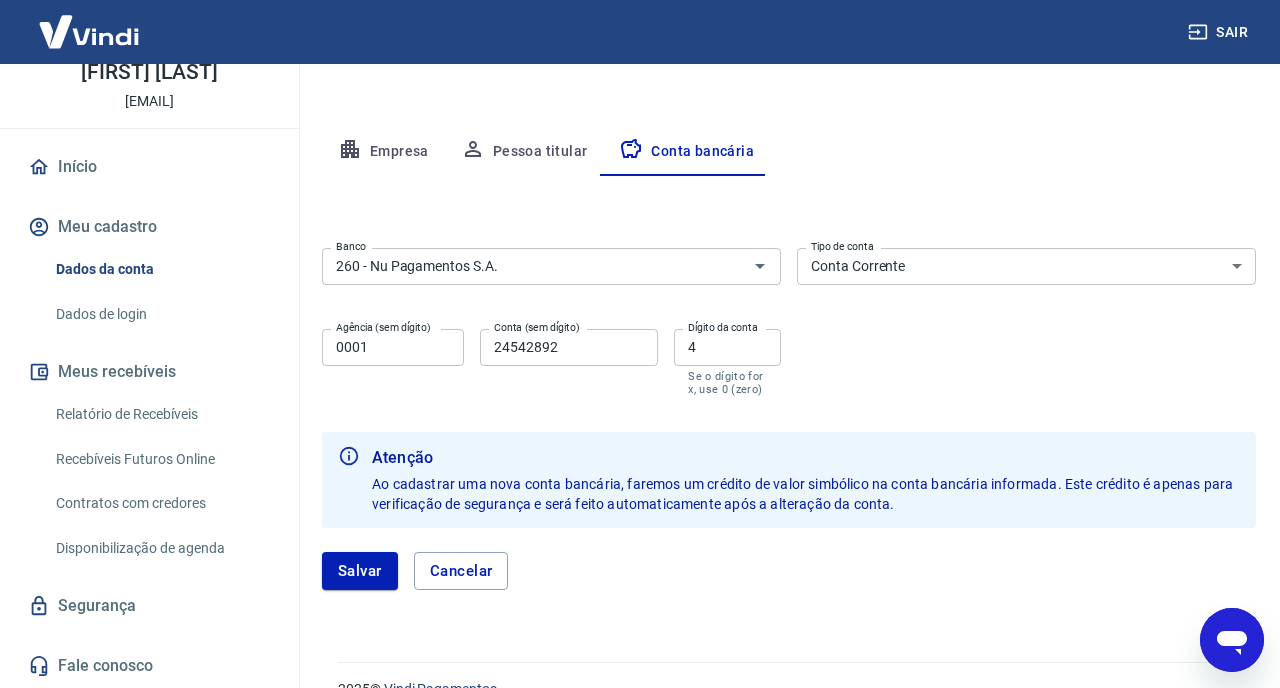 scroll, scrollTop: 367, scrollLeft: 0, axis: vertical 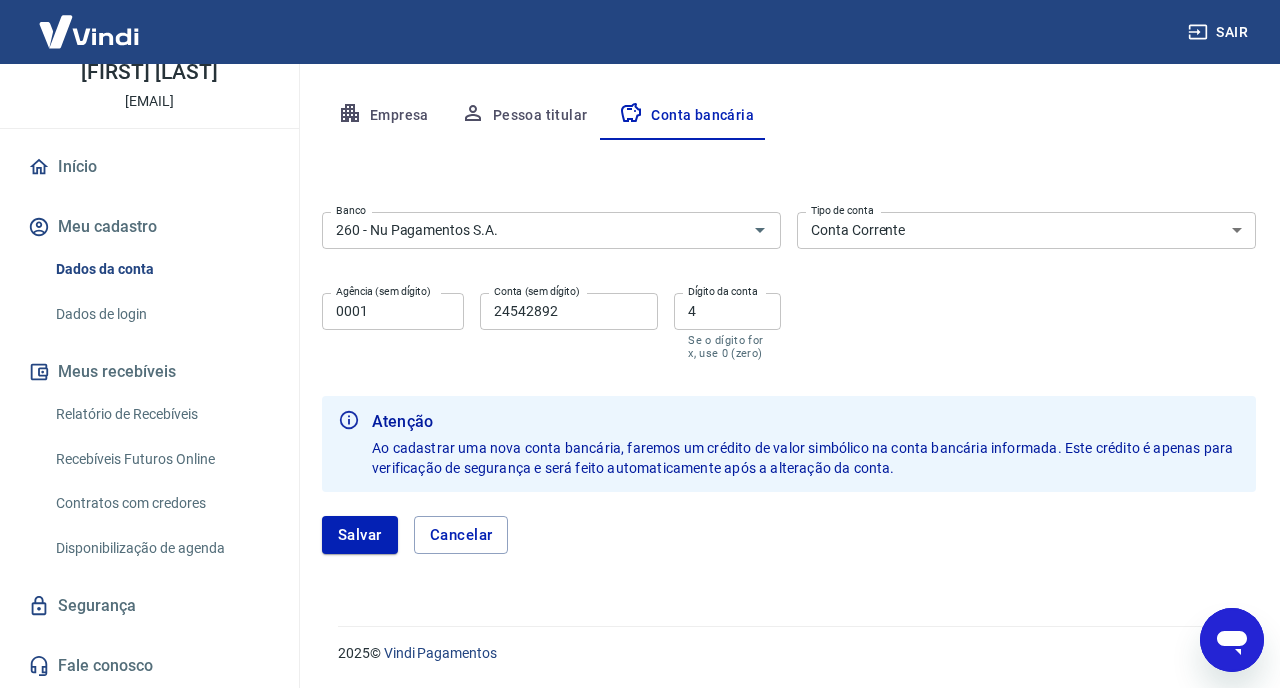 click on "Disponibilização de agenda" at bounding box center [161, 548] 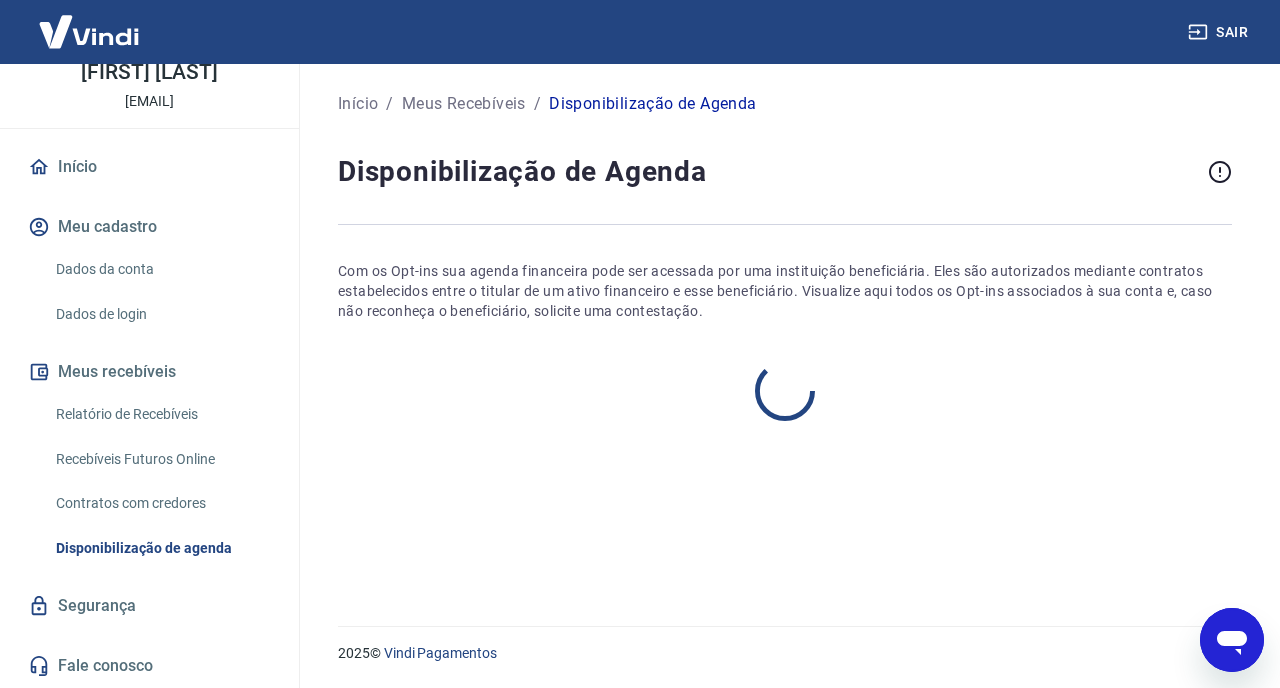 scroll, scrollTop: 0, scrollLeft: 0, axis: both 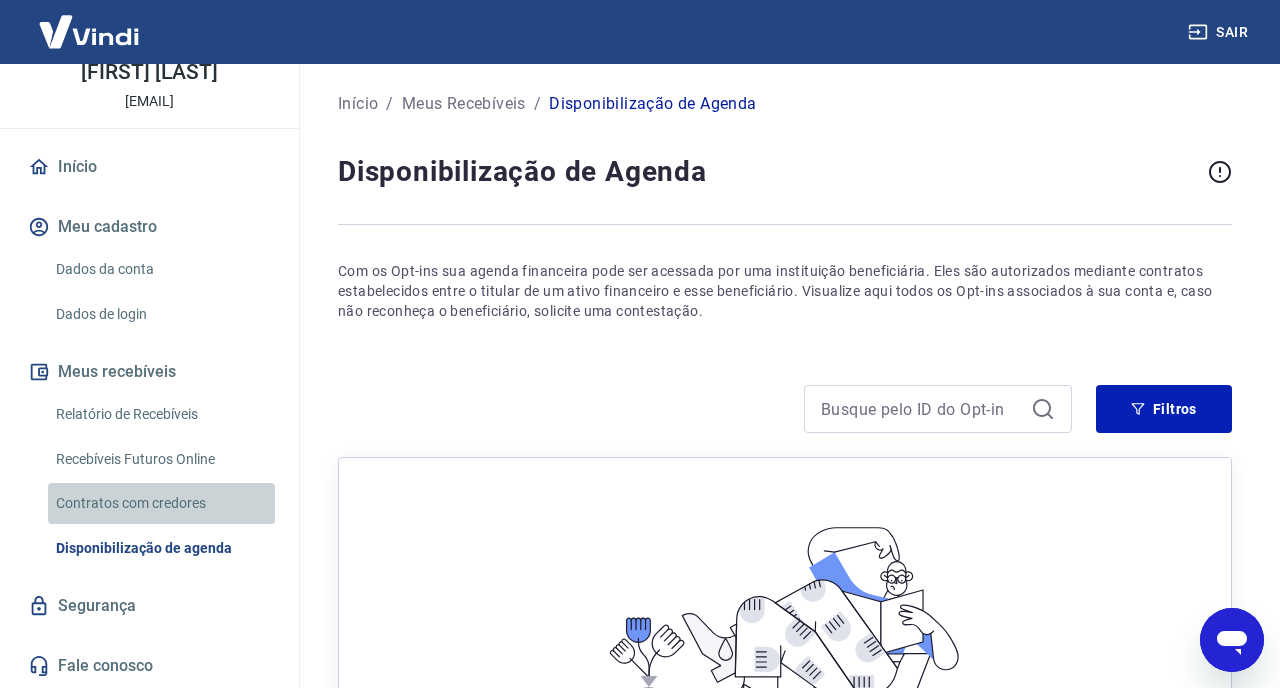 click on "Contratos com credores" at bounding box center (161, 503) 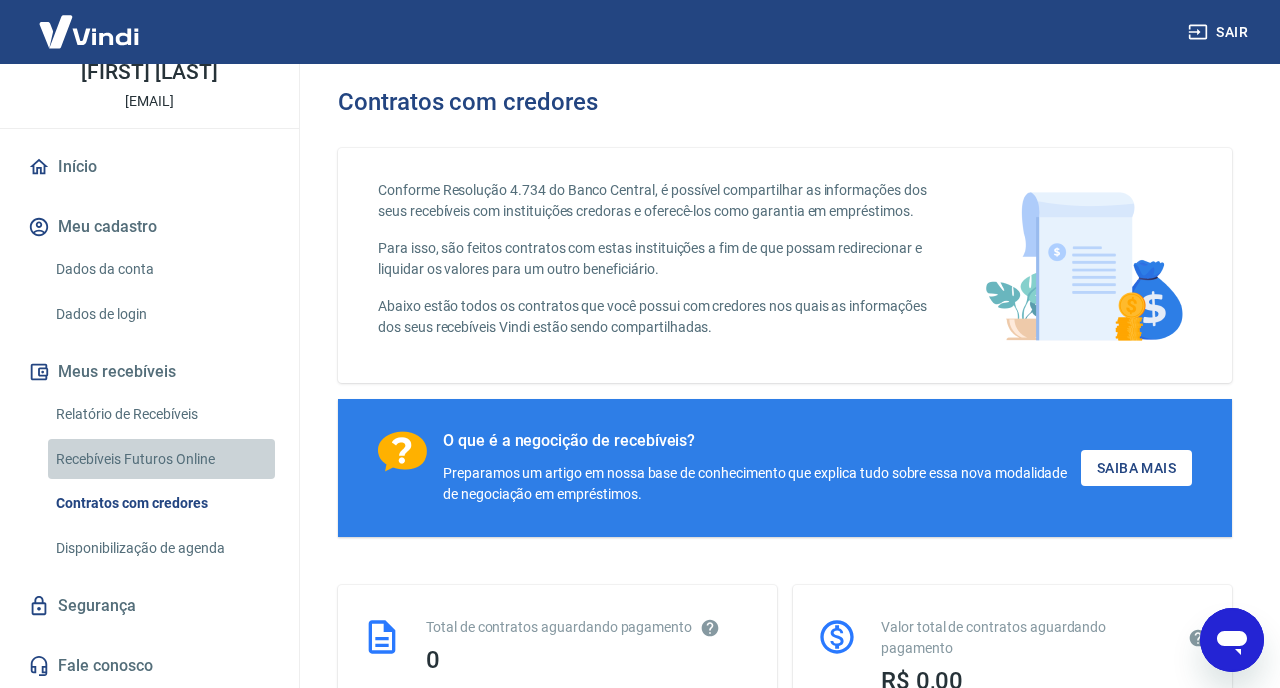 click on "Recebíveis Futuros Online" at bounding box center (161, 459) 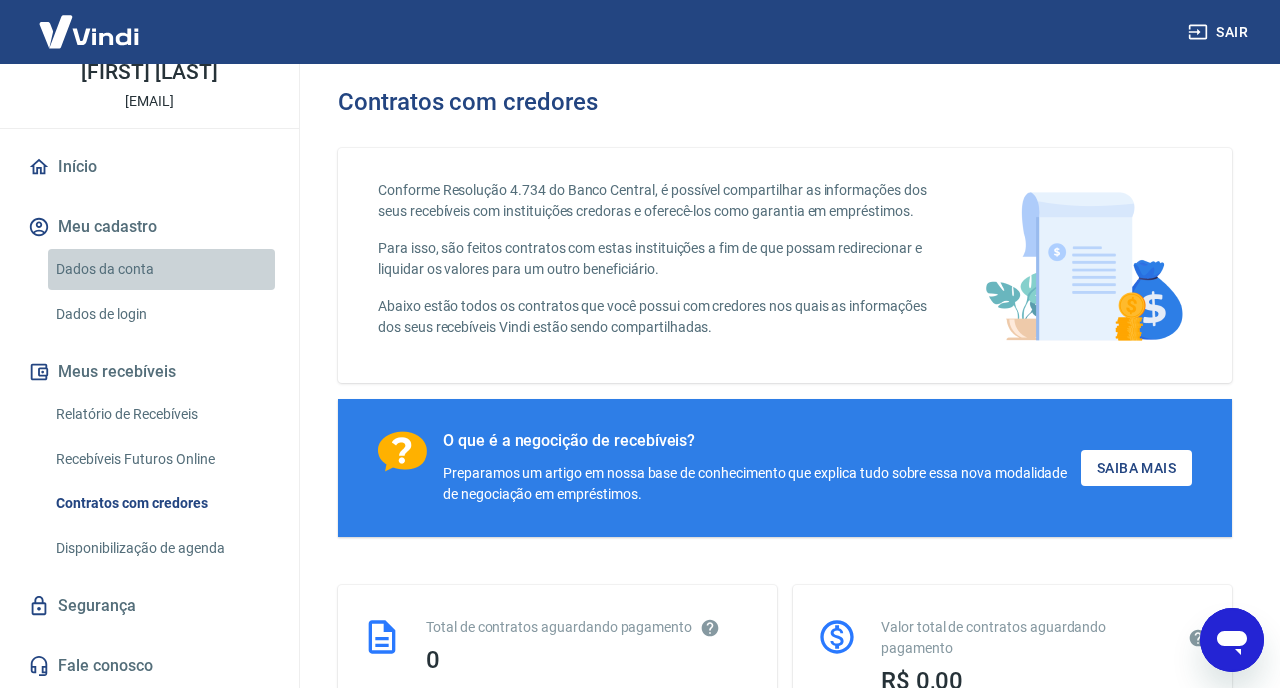 click on "Dados da conta" at bounding box center [161, 269] 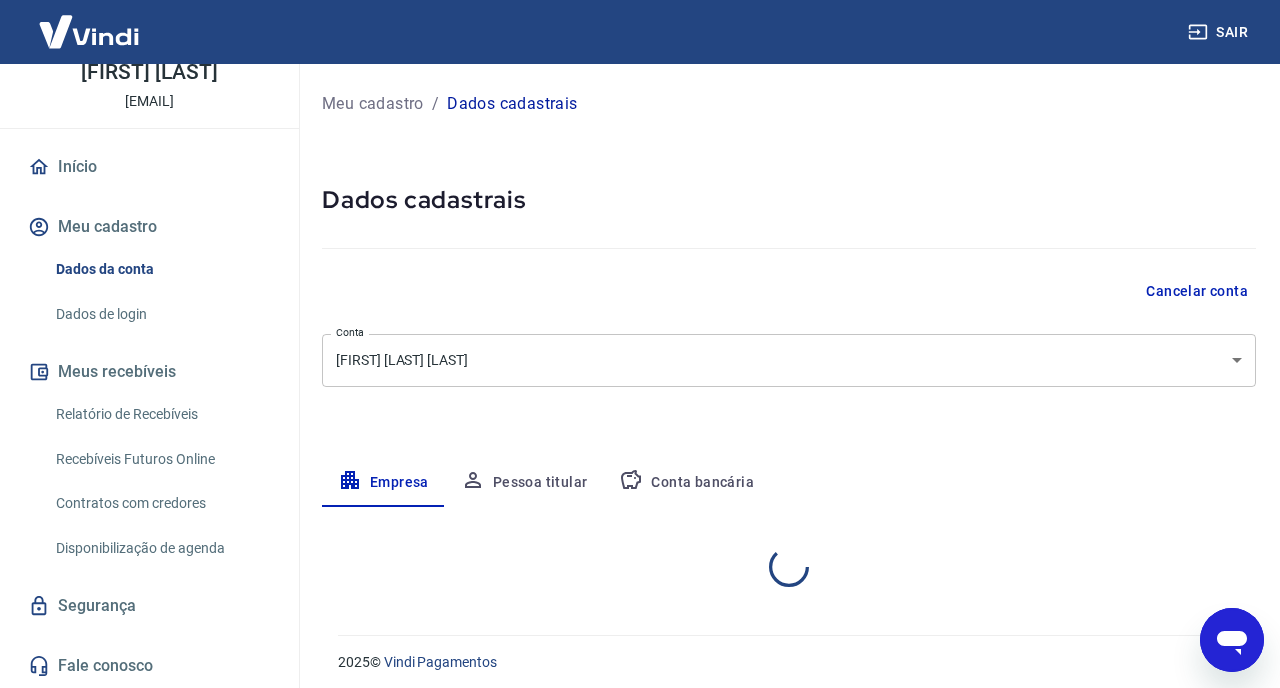 select on "SP" 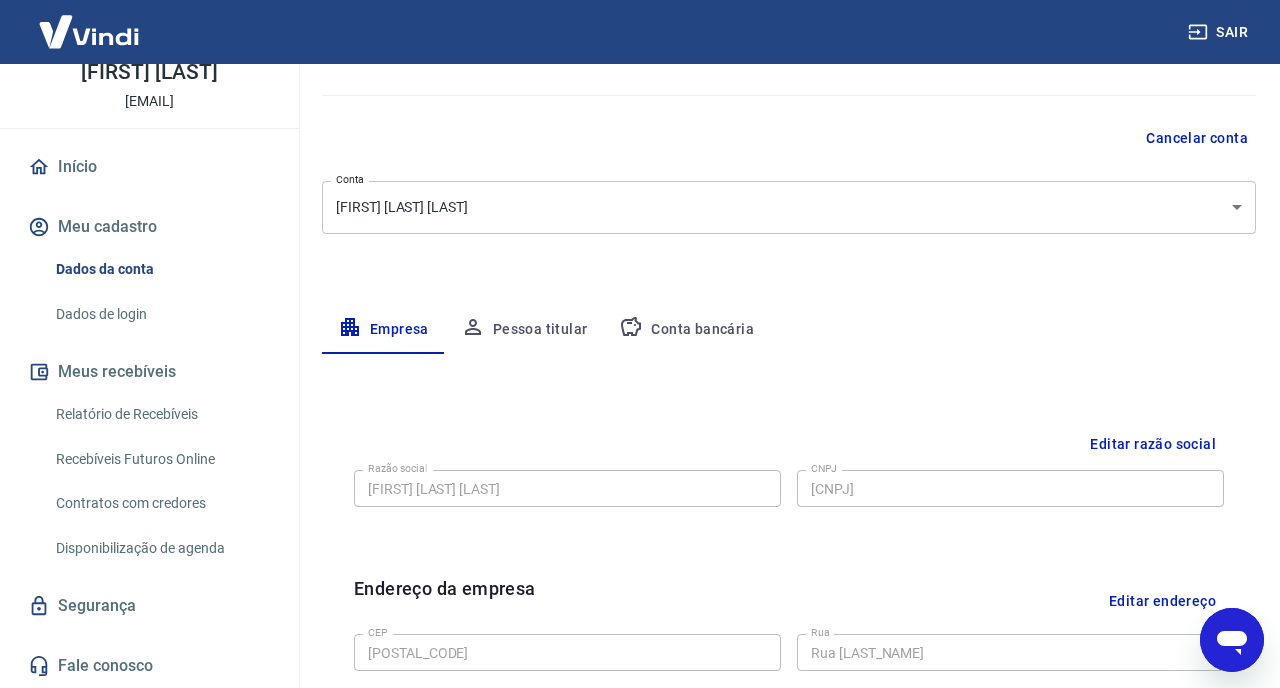 scroll, scrollTop: 154, scrollLeft: 0, axis: vertical 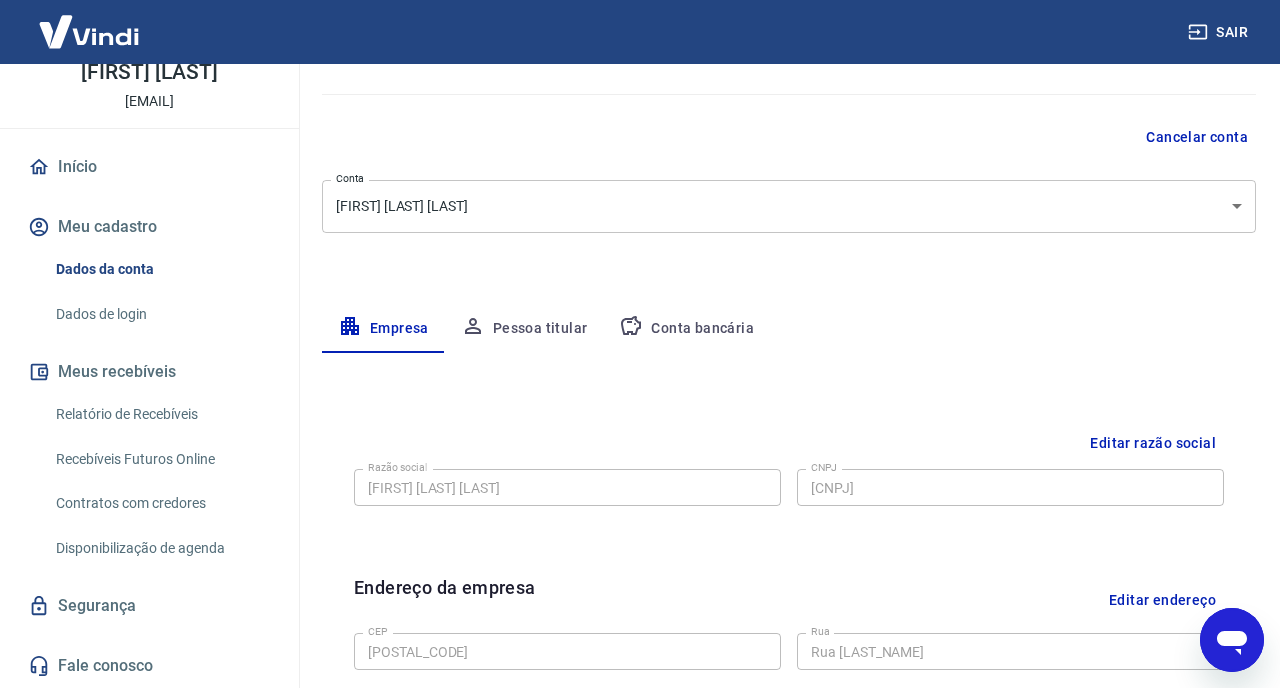 click on "Pessoa titular" at bounding box center [524, 329] 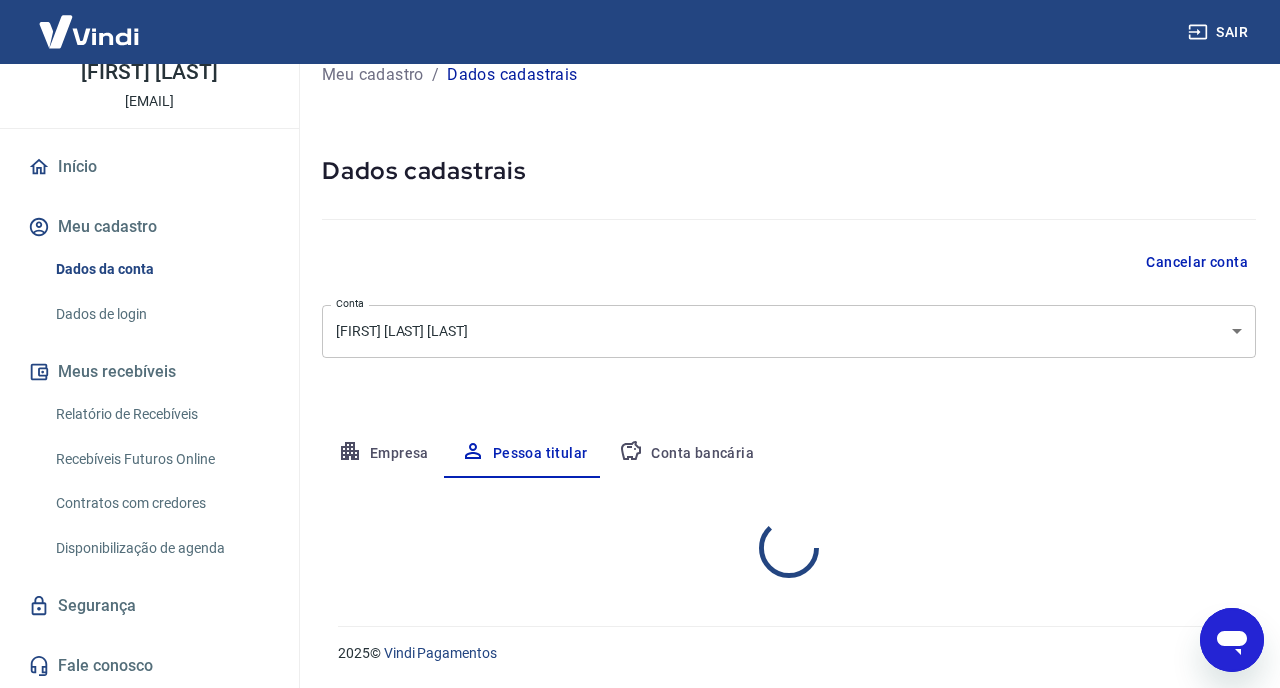 scroll, scrollTop: 112, scrollLeft: 0, axis: vertical 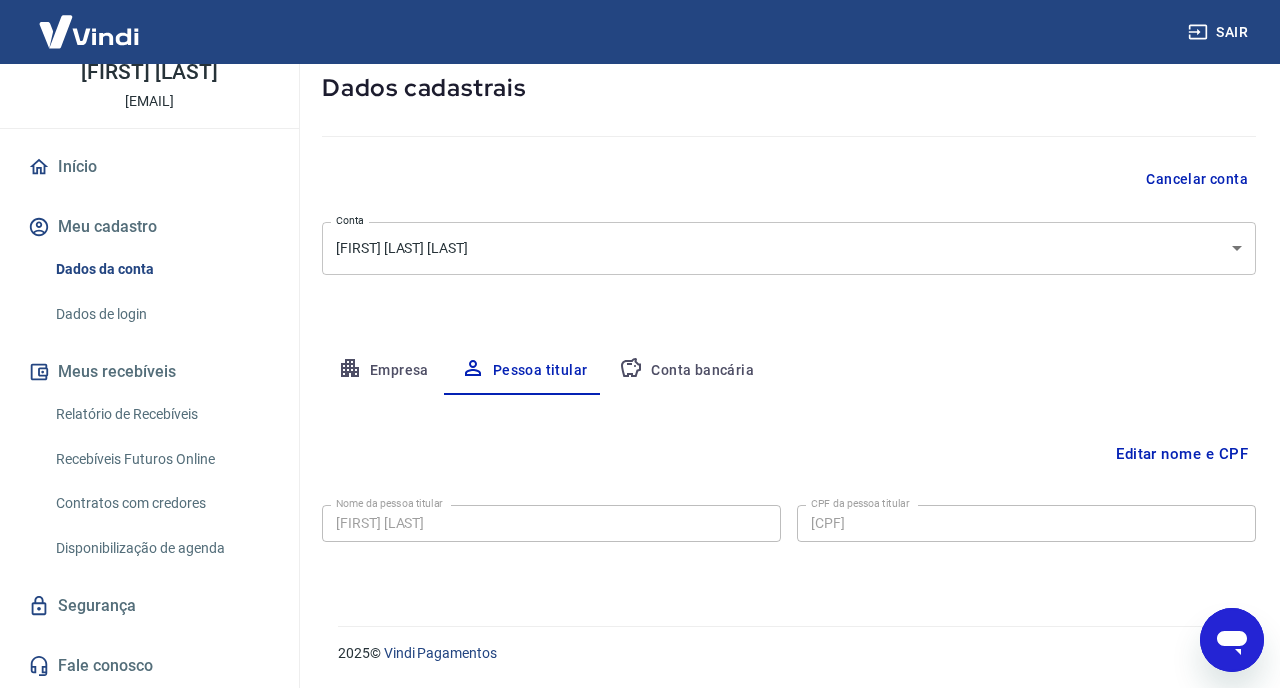 click on "Conta bancária" at bounding box center (686, 371) 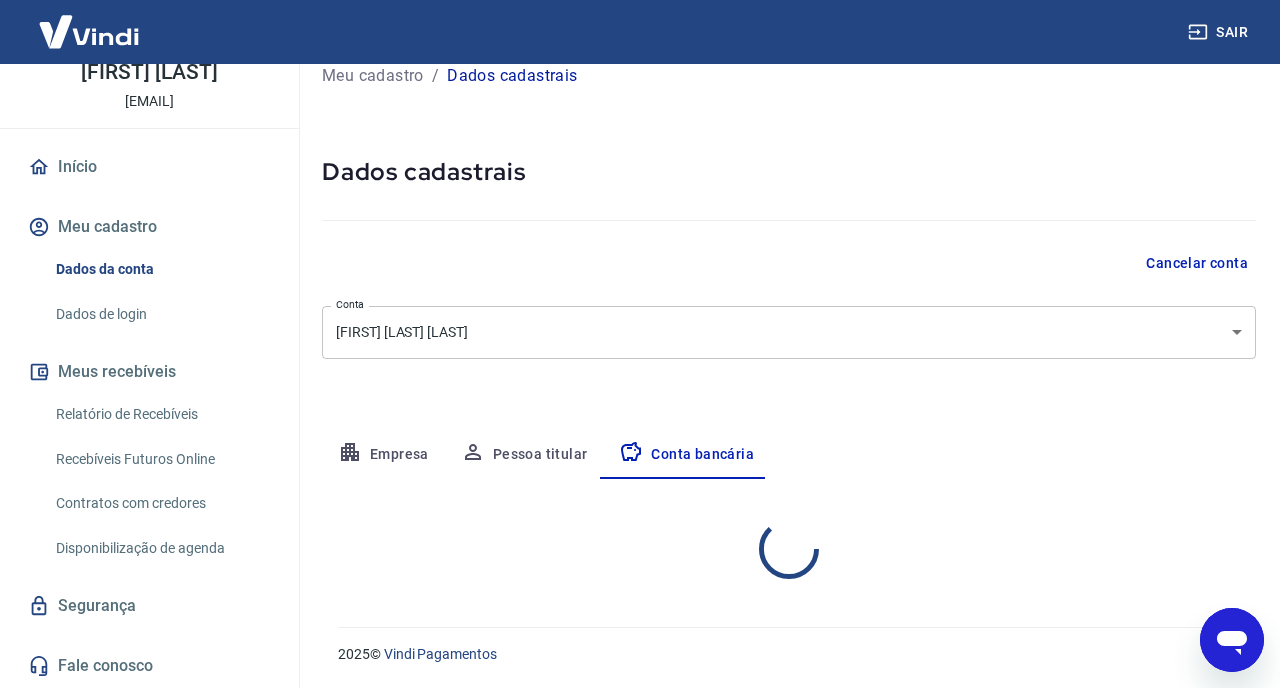 select on "1" 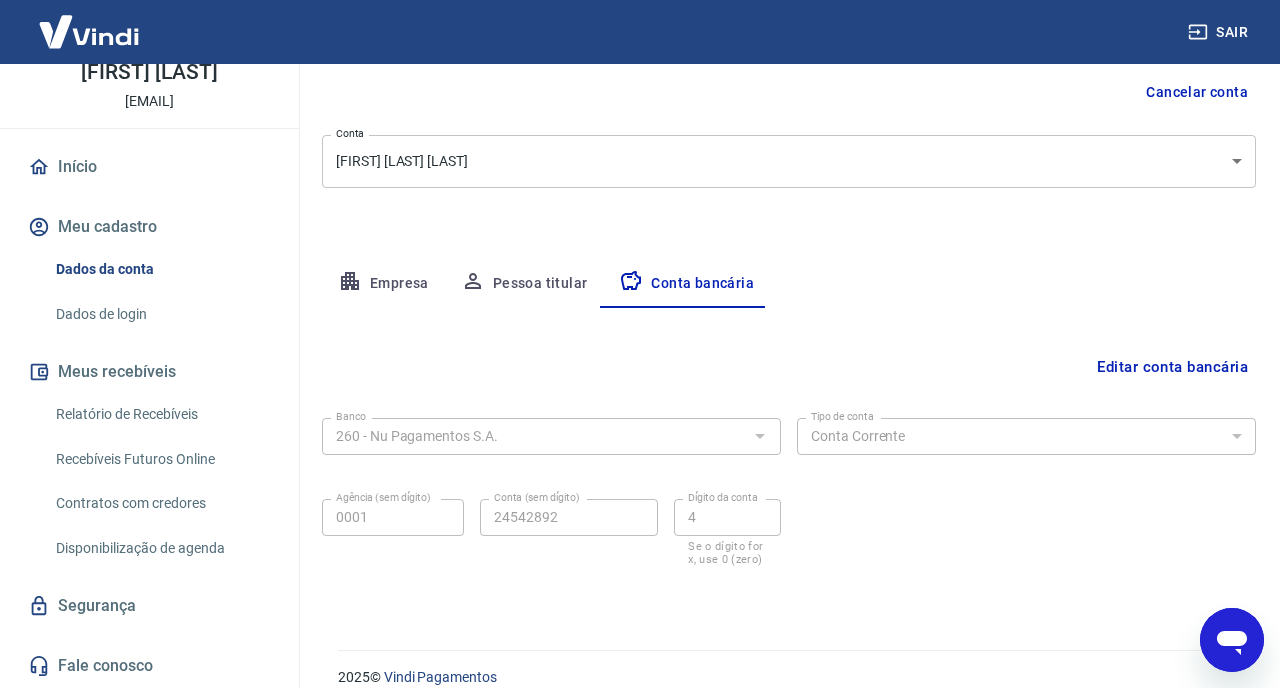 scroll, scrollTop: 223, scrollLeft: 0, axis: vertical 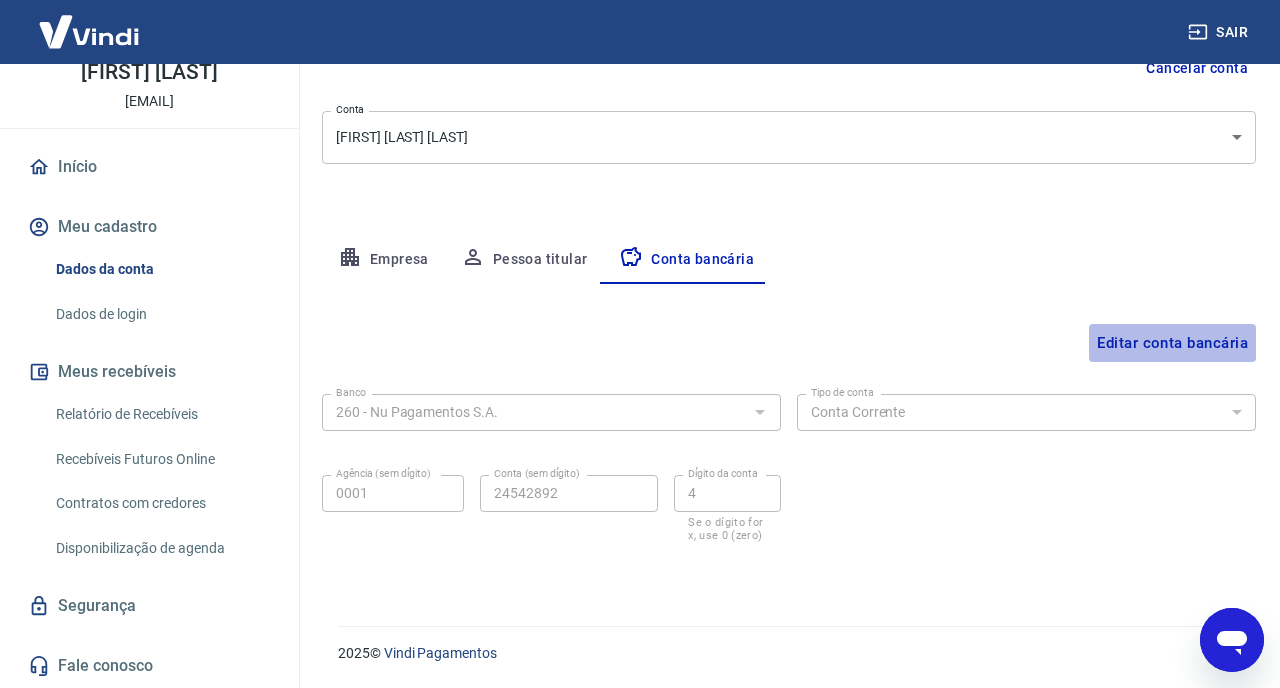 click on "Editar conta bancária" at bounding box center [1172, 343] 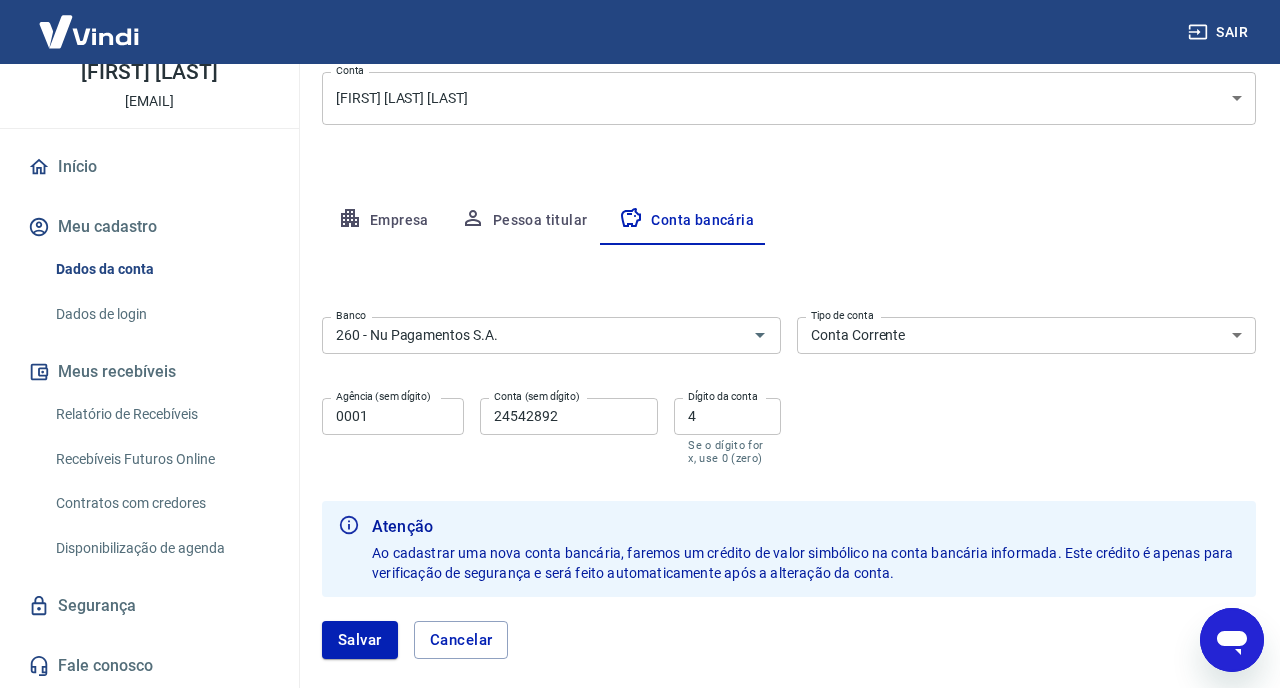 scroll, scrollTop: 244, scrollLeft: 0, axis: vertical 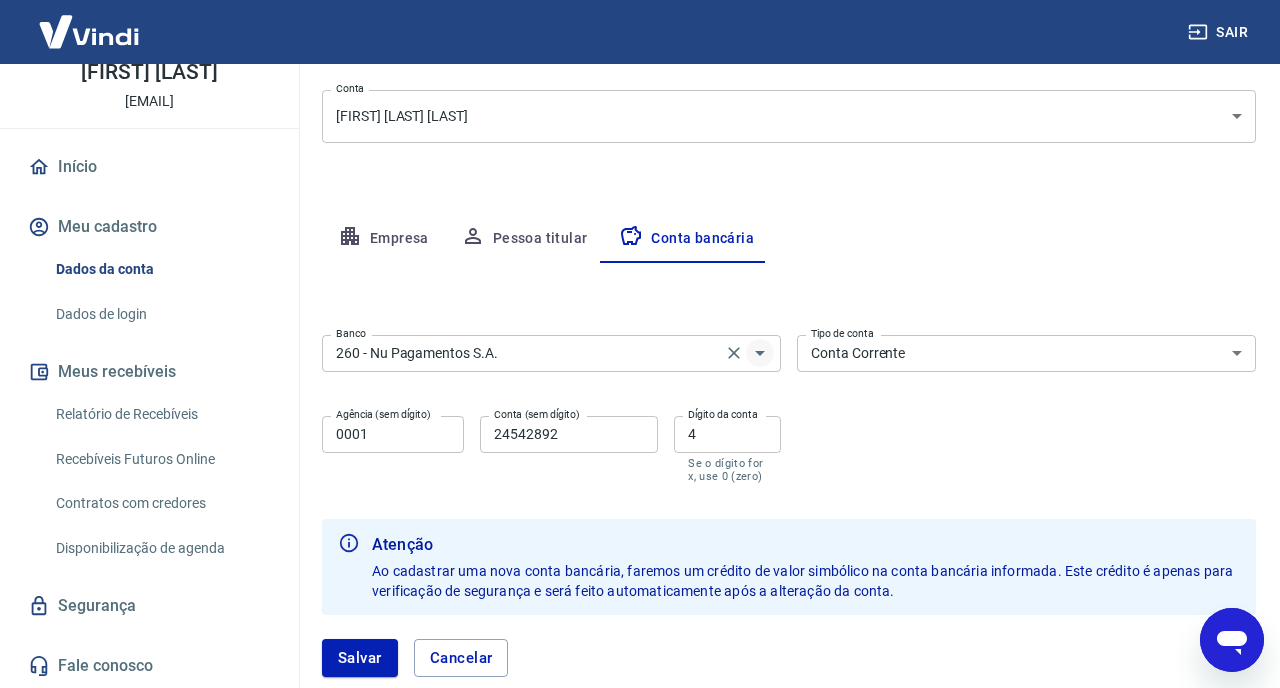 click 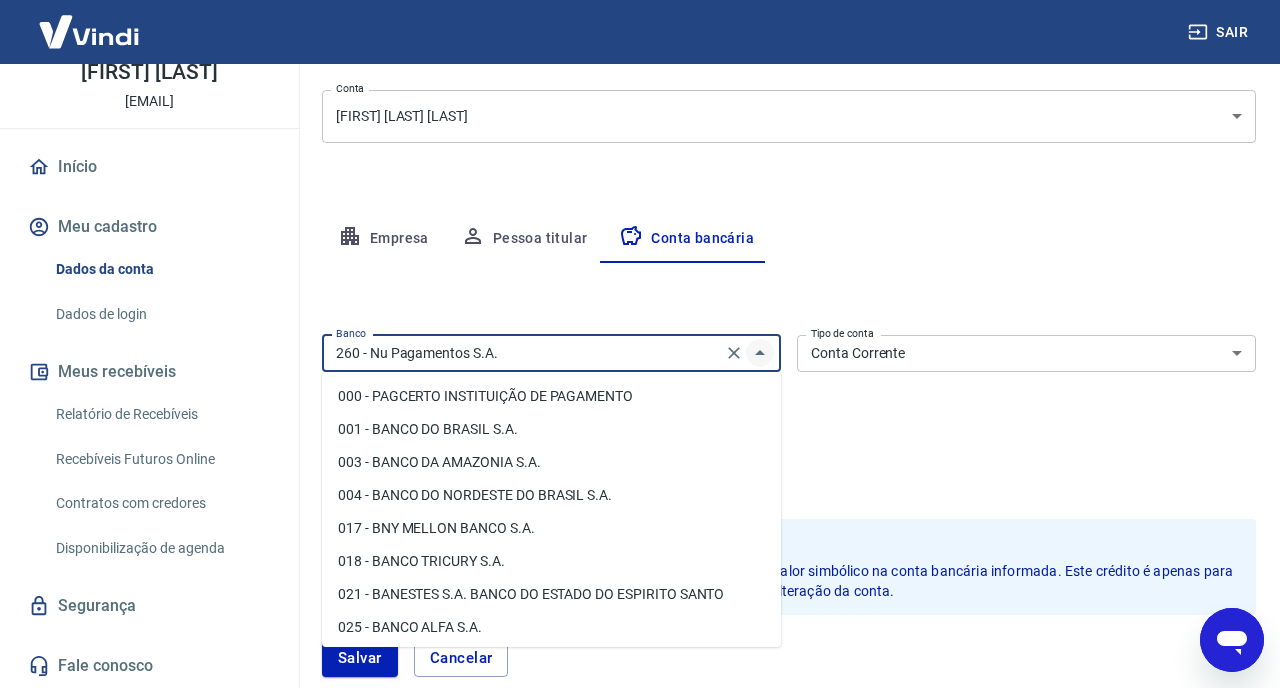 scroll, scrollTop: 1404, scrollLeft: 0, axis: vertical 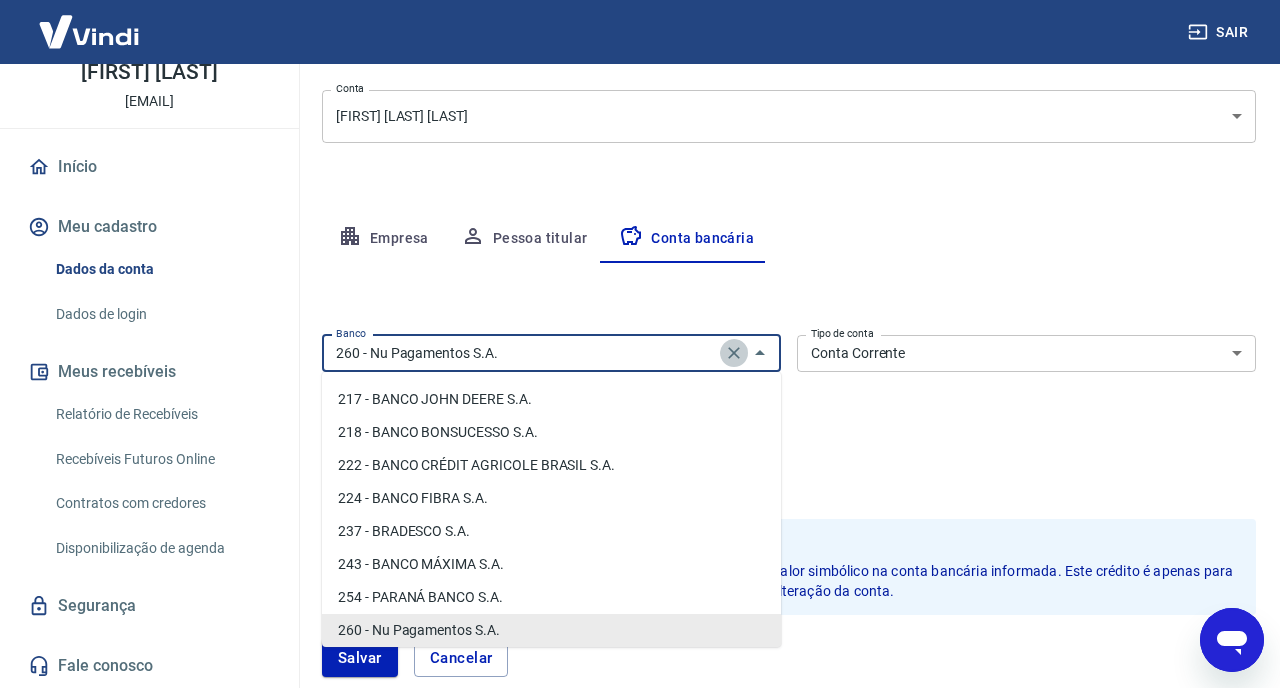 click 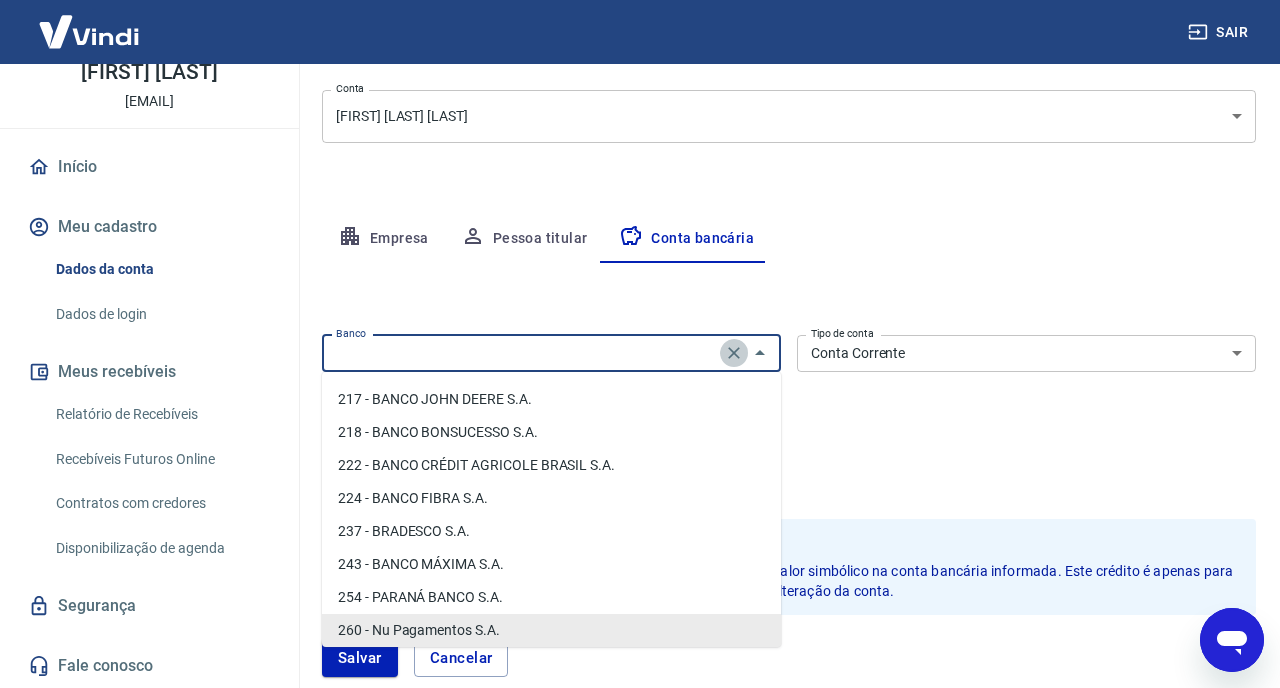 scroll, scrollTop: 0, scrollLeft: 0, axis: both 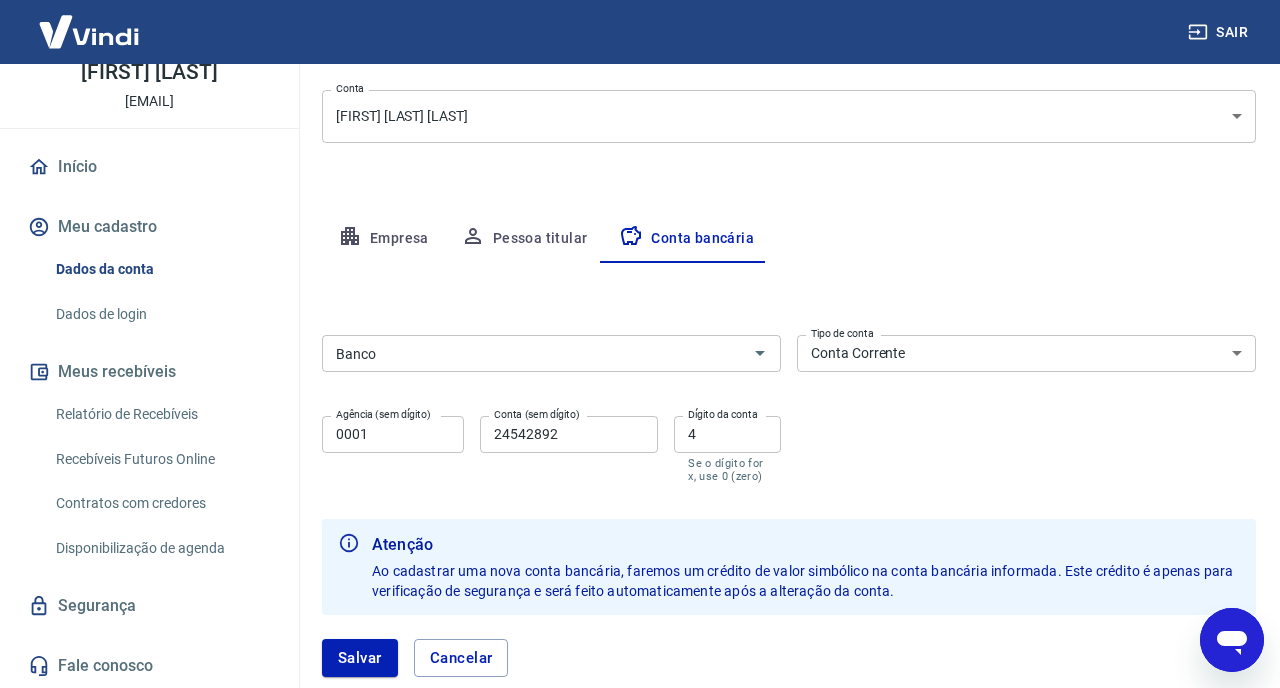 click on "Banco Banco Tipo de conta Conta Corrente Conta Poupança Tipo de conta Agência (sem dígito) [AGENCY_CODE] Agência (sem dígito) Conta (sem dígito) [ACCOUNT_NUMBER] Conta (sem dígito) Dígito da conta [DIGIT] Dígito da conta Se o dígito for x, use 0 (zero)" at bounding box center (789, 407) 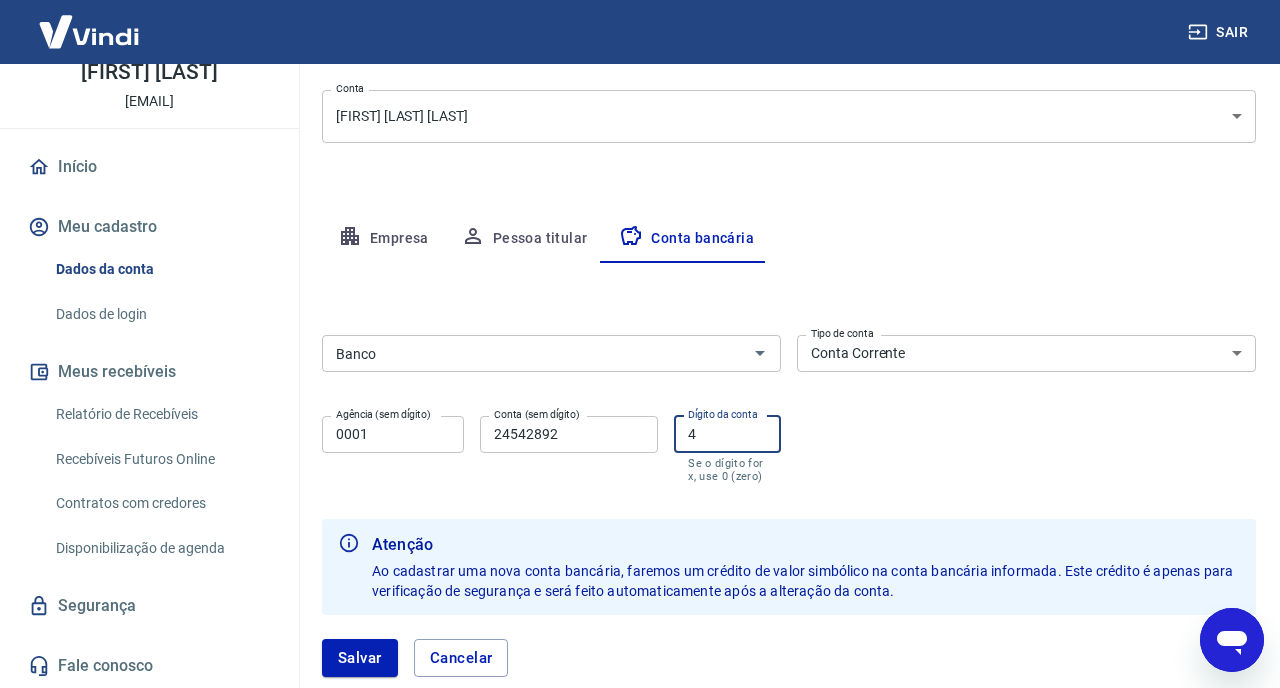 click on "4" at bounding box center (727, 434) 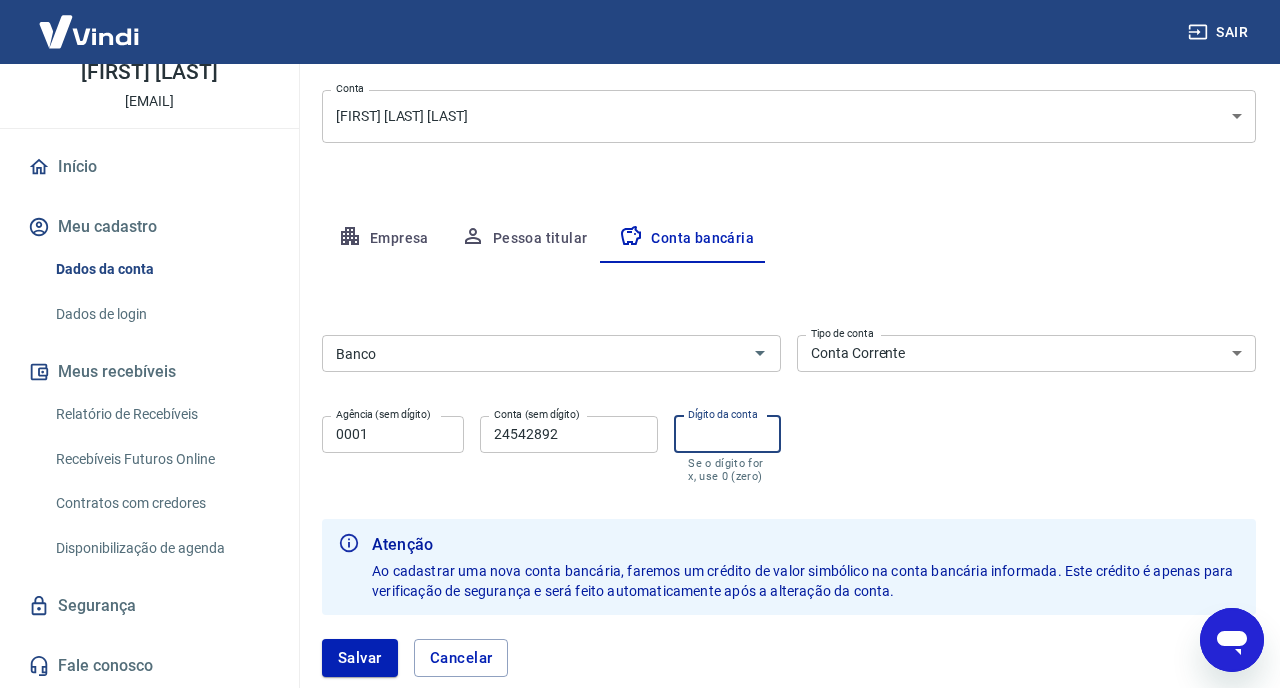 type 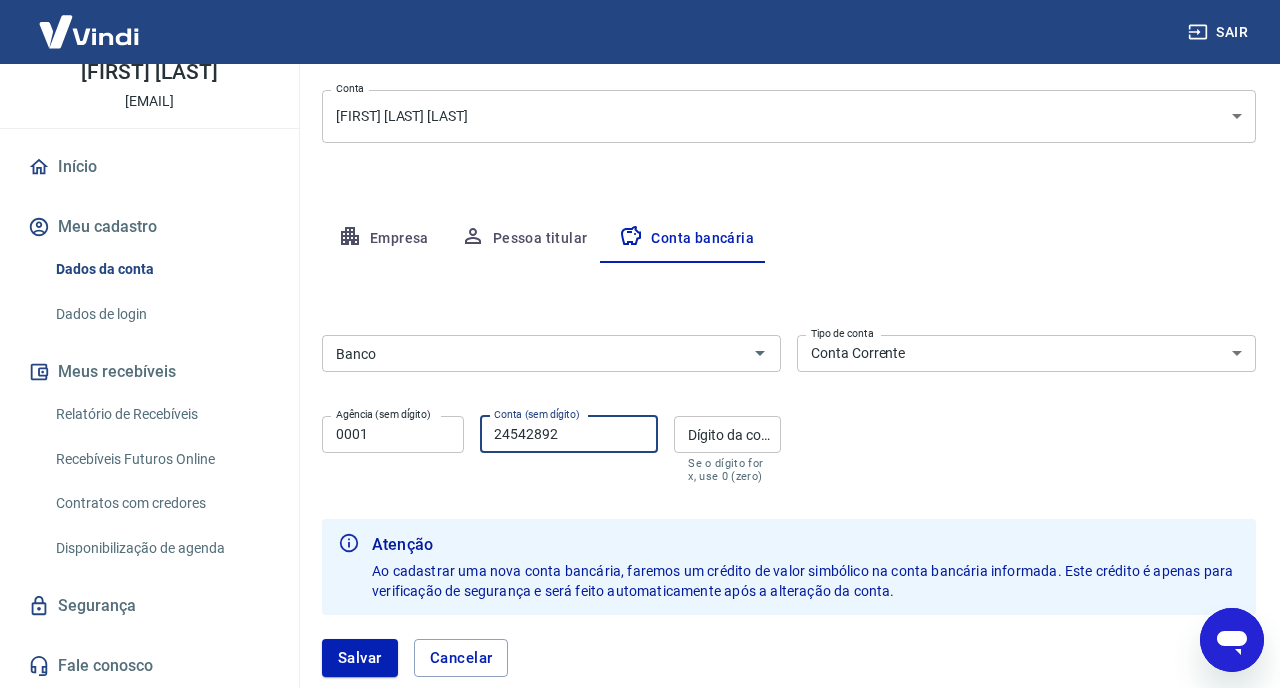 click on "24542892" at bounding box center [569, 434] 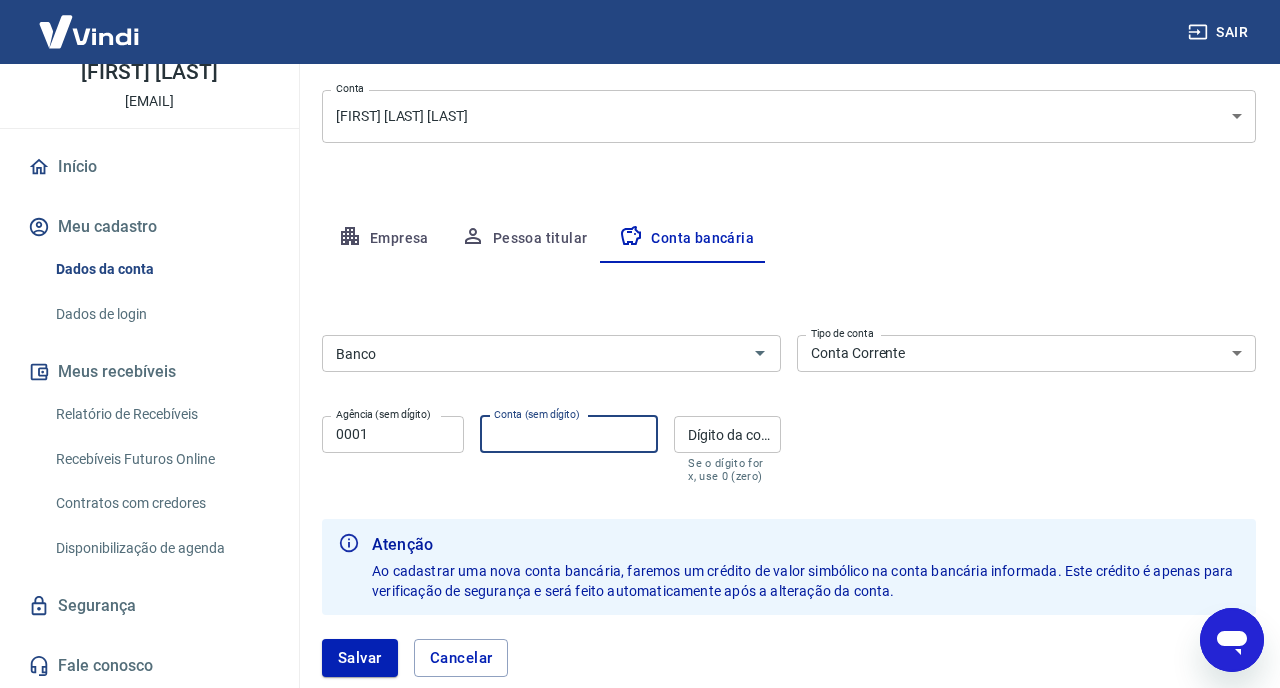 type 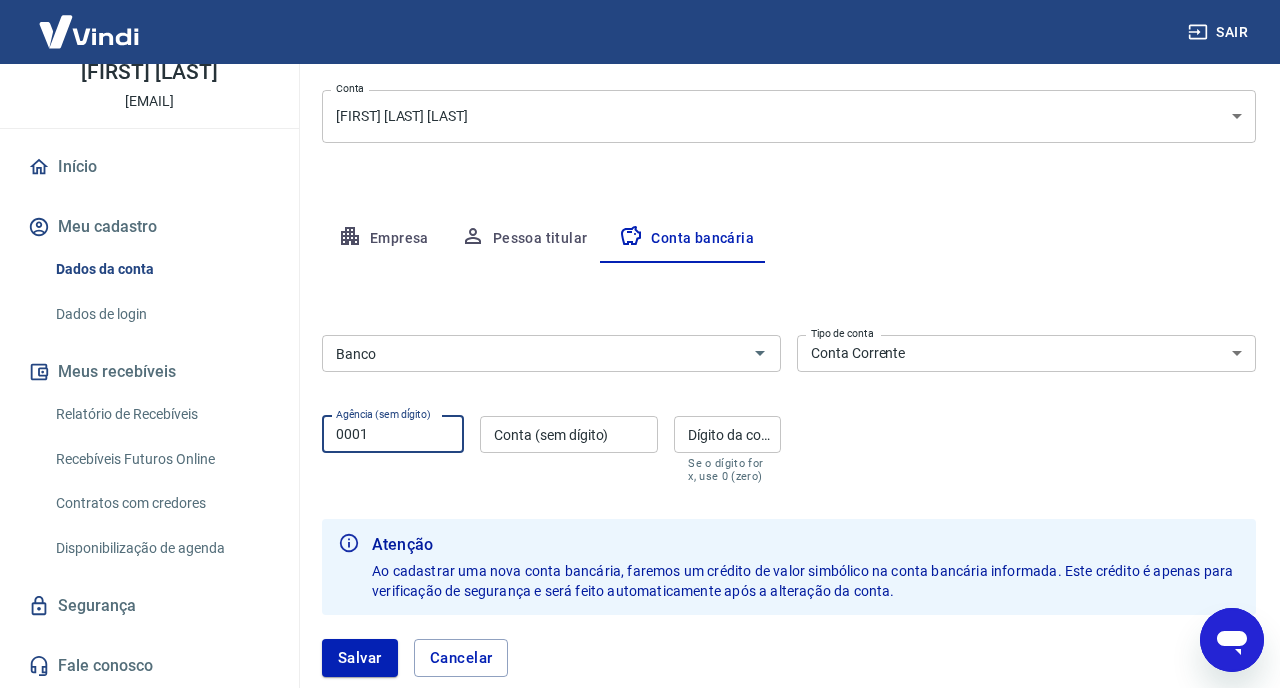 click on "0001" at bounding box center [393, 434] 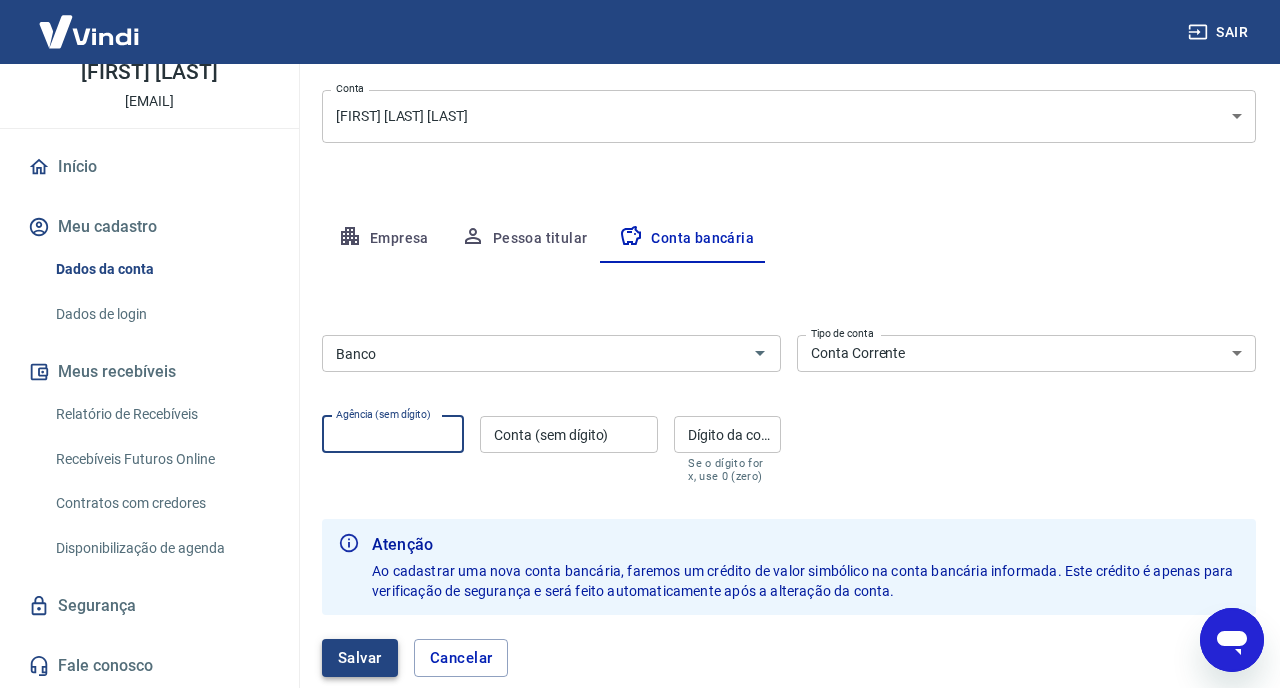 type 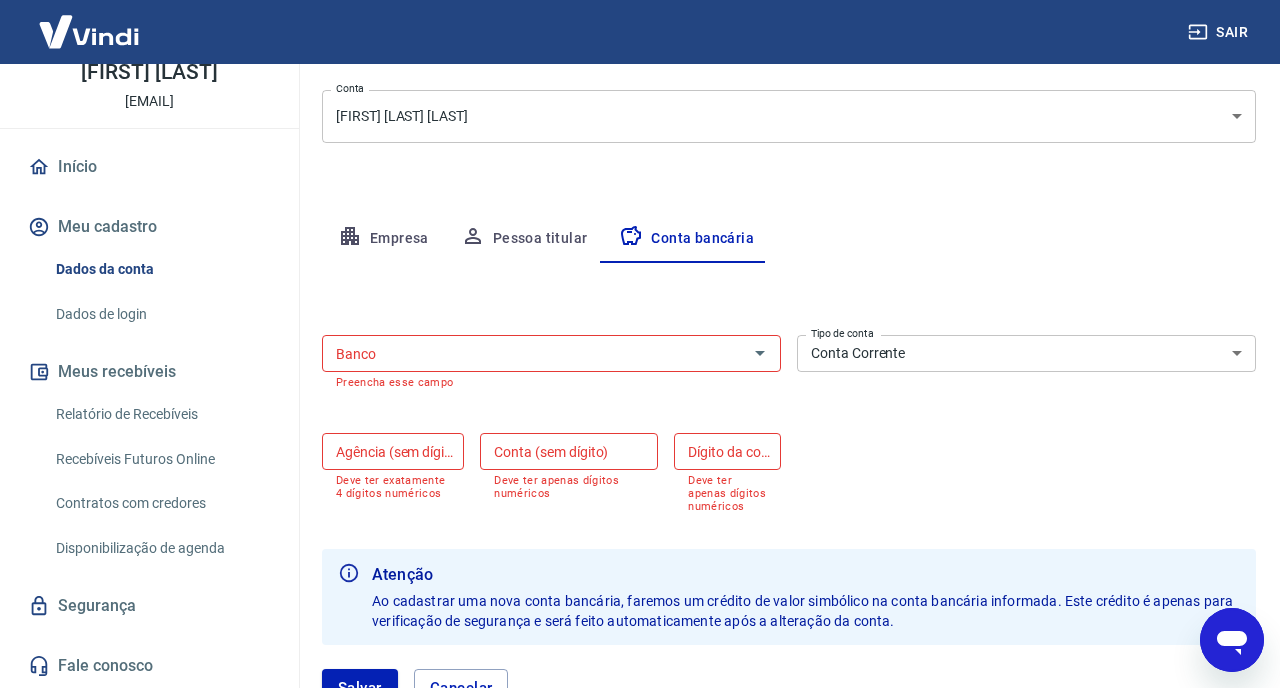 click on "Meu cadastro / Dados cadastrais Dados cadastrais Cancelar conta Conta [FIRST] [LAST] [OBJECT] Conta Empresa Pessoa titular Conta bancária Editar conta bancária Banco Banco Preencha esse campo Tipo de conta Conta Corrente Conta Poupança Tipo de conta Agência (sem dígito) Agência (sem dígito) Deve ter exatamente 4 dígitos numéricos Conta (sem dígito) Conta (sem dígito) Deve ter apenas dígitos numéricos Dígito da conta Dígito da conta Deve ter apenas dígitos numéricos Atenção Ao cadastrar uma nova conta bancária, faremos um crédito de valor simbólico na conta bancária informada. Este crédito é apenas para verificação de segurança e será feito automaticamente após a alteração da conta. Salvar Cancelar" at bounding box center (789, 287) 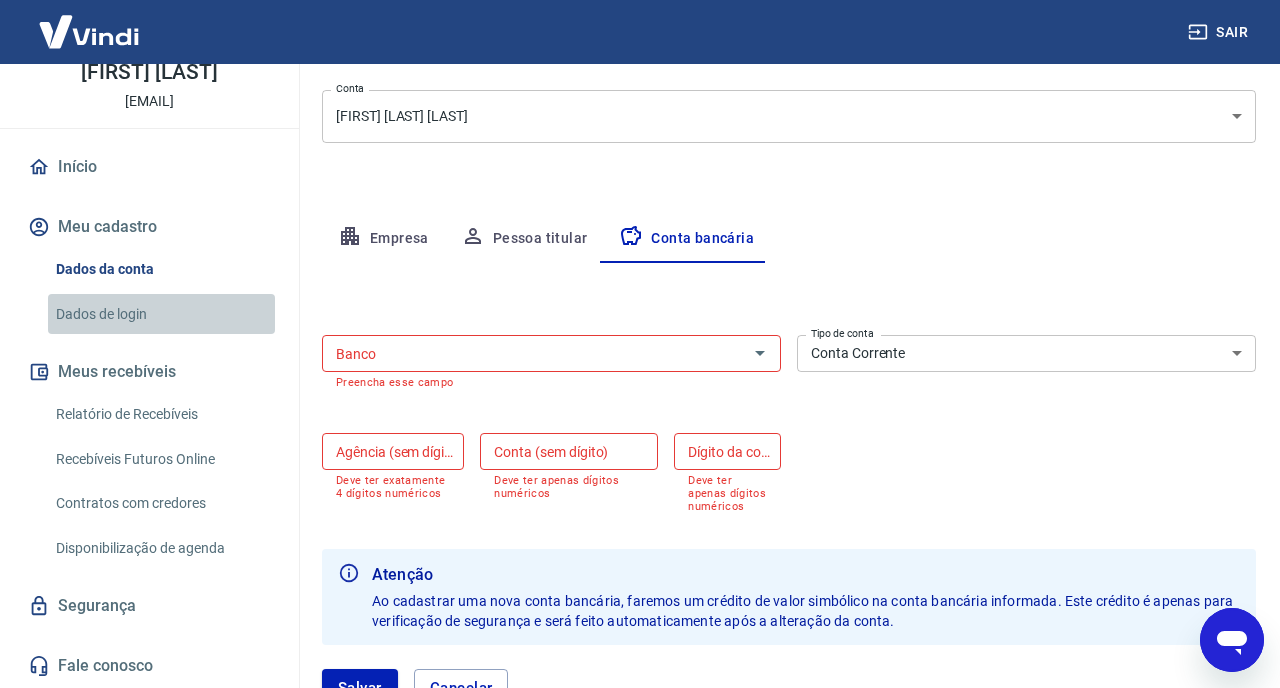 click on "Dados de login" at bounding box center (161, 314) 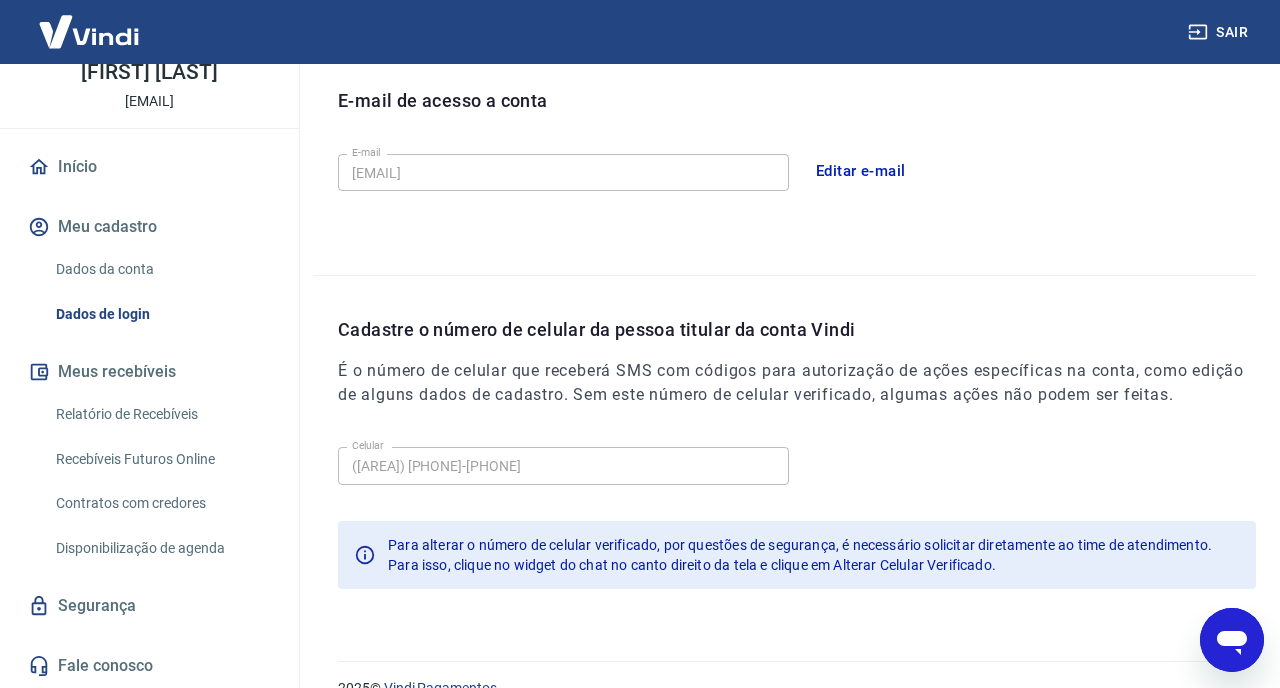 scroll, scrollTop: 592, scrollLeft: 0, axis: vertical 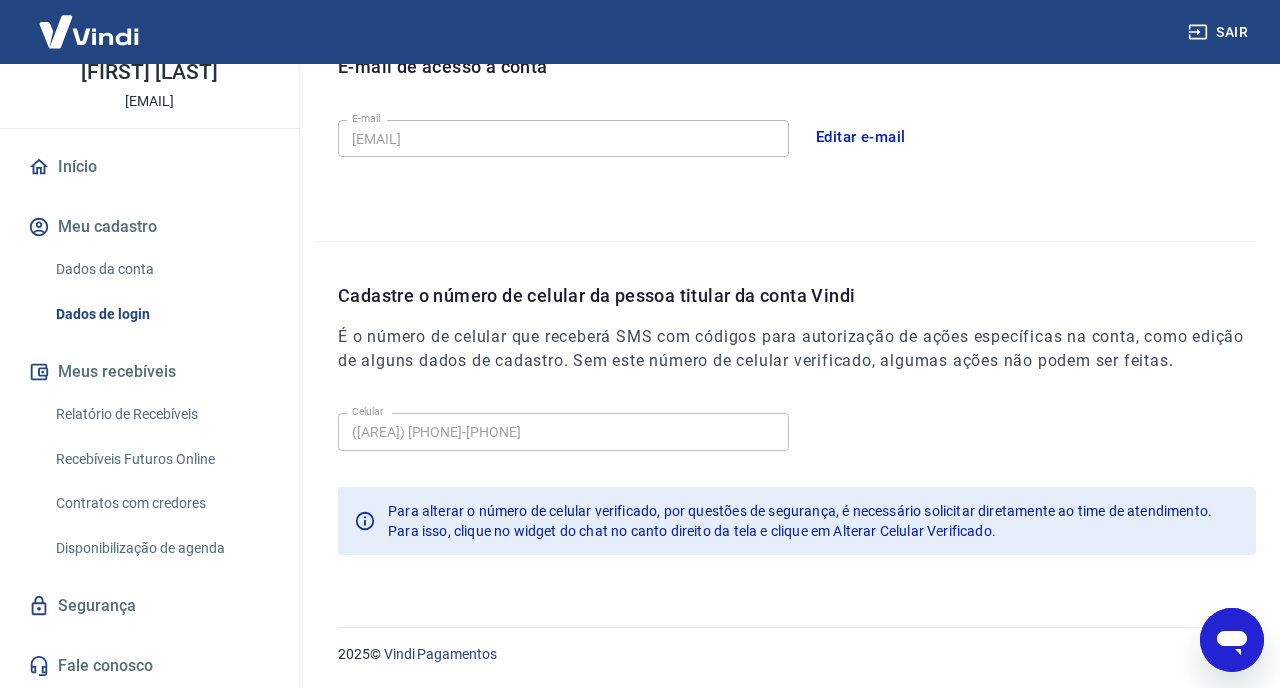click on "Celular ([AREA]) [PHONE]-[PHONE] Celular Para alterar o número de celular verificado, por questões de segurança, é necessário solicitar diretamente ao time de atendimento. Para isso, clique no widget do chat no canto direito da tela e clique em Alterar Celular Verificado." at bounding box center [797, 491] 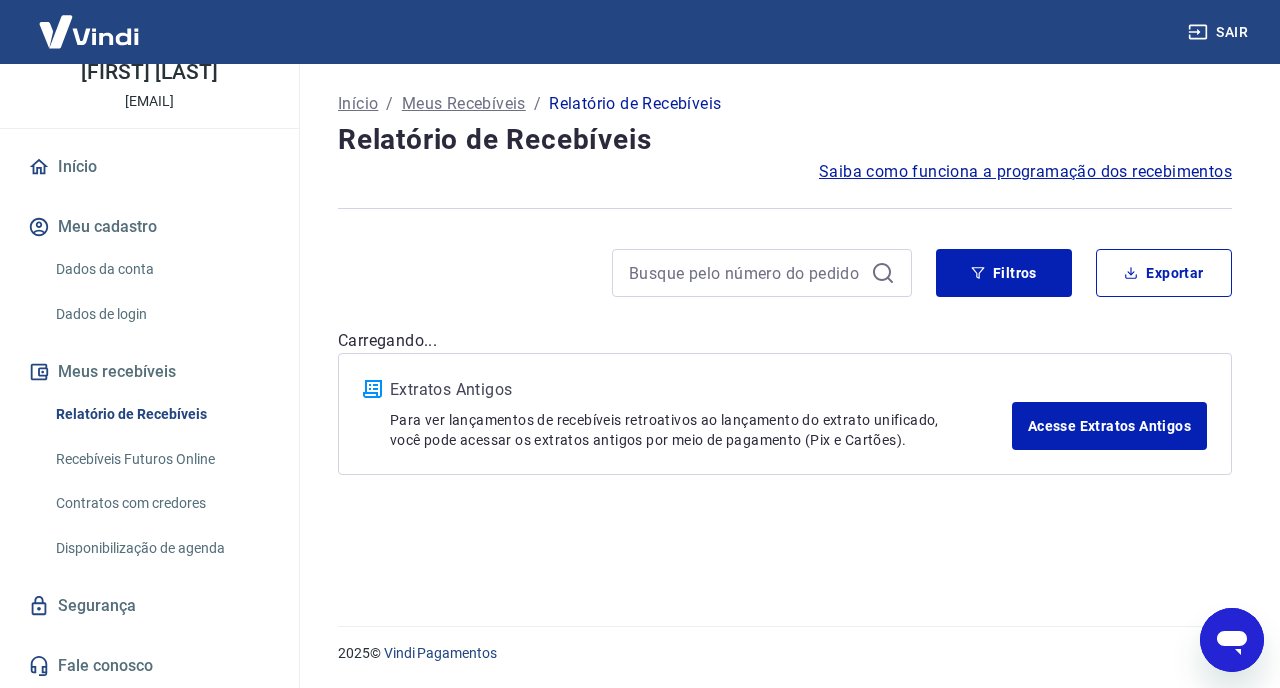 scroll, scrollTop: 0, scrollLeft: 0, axis: both 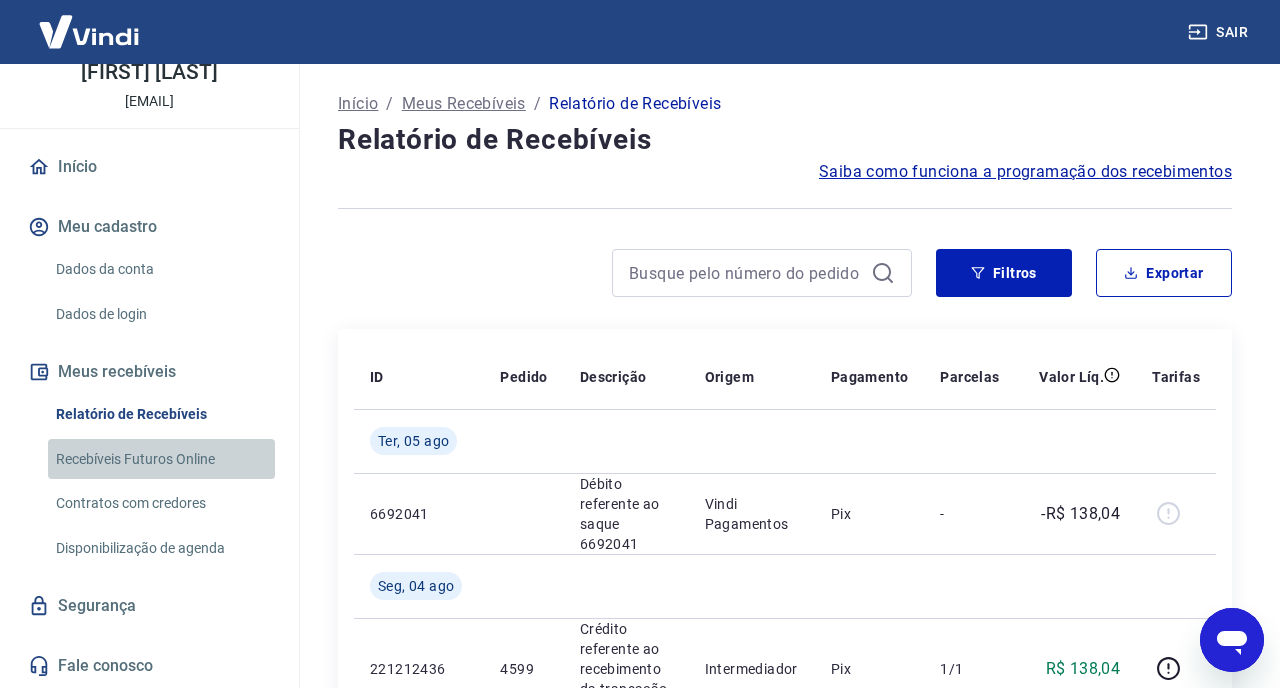 click on "Recebíveis Futuros Online" at bounding box center (161, 459) 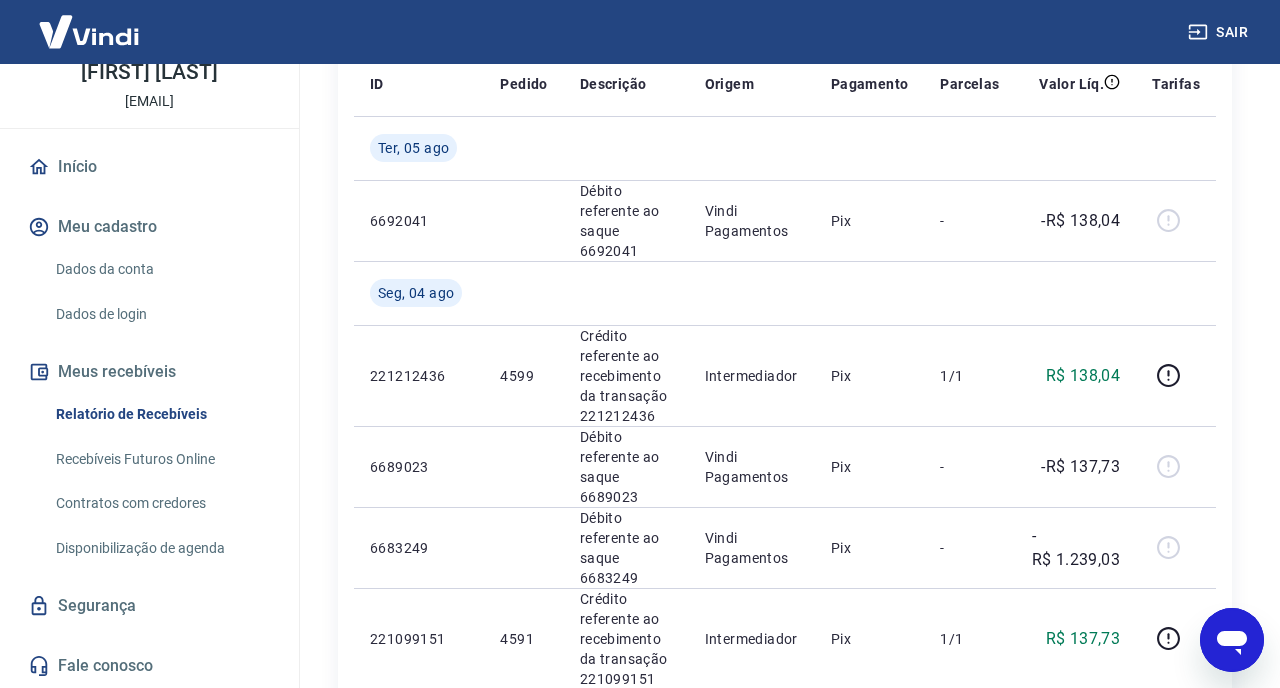 scroll, scrollTop: 321, scrollLeft: 0, axis: vertical 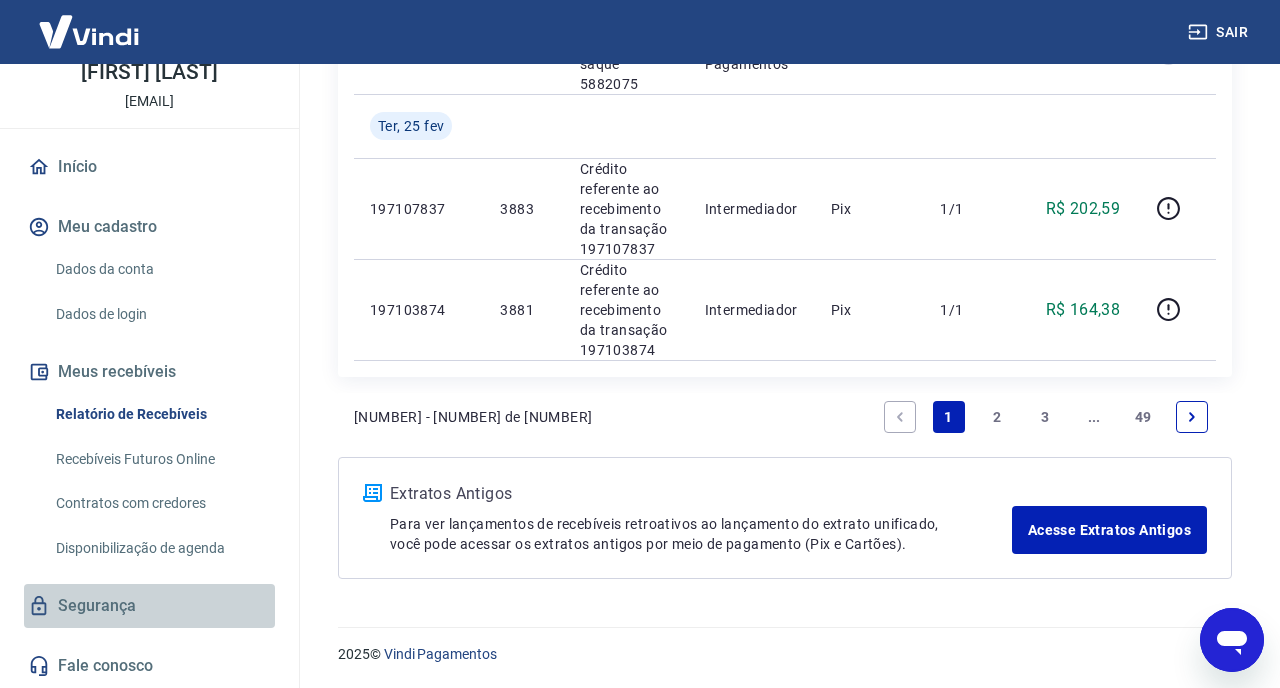 click on "Segurança" at bounding box center [149, 606] 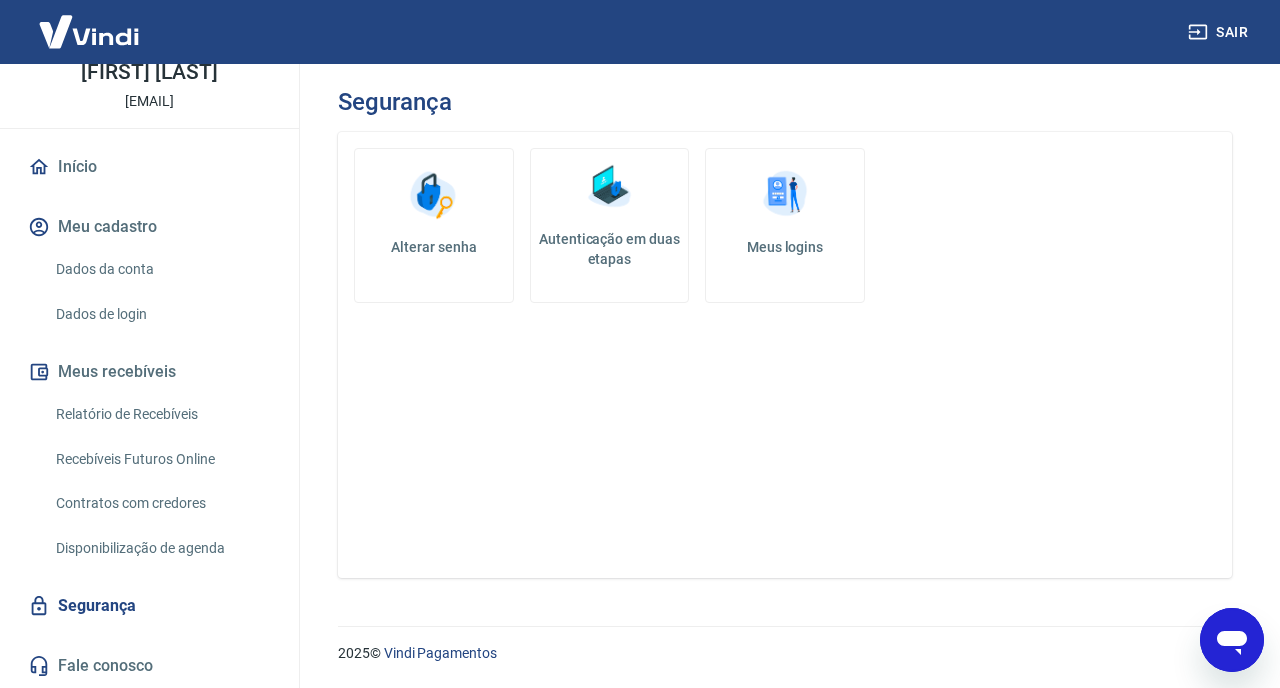 scroll, scrollTop: 0, scrollLeft: 0, axis: both 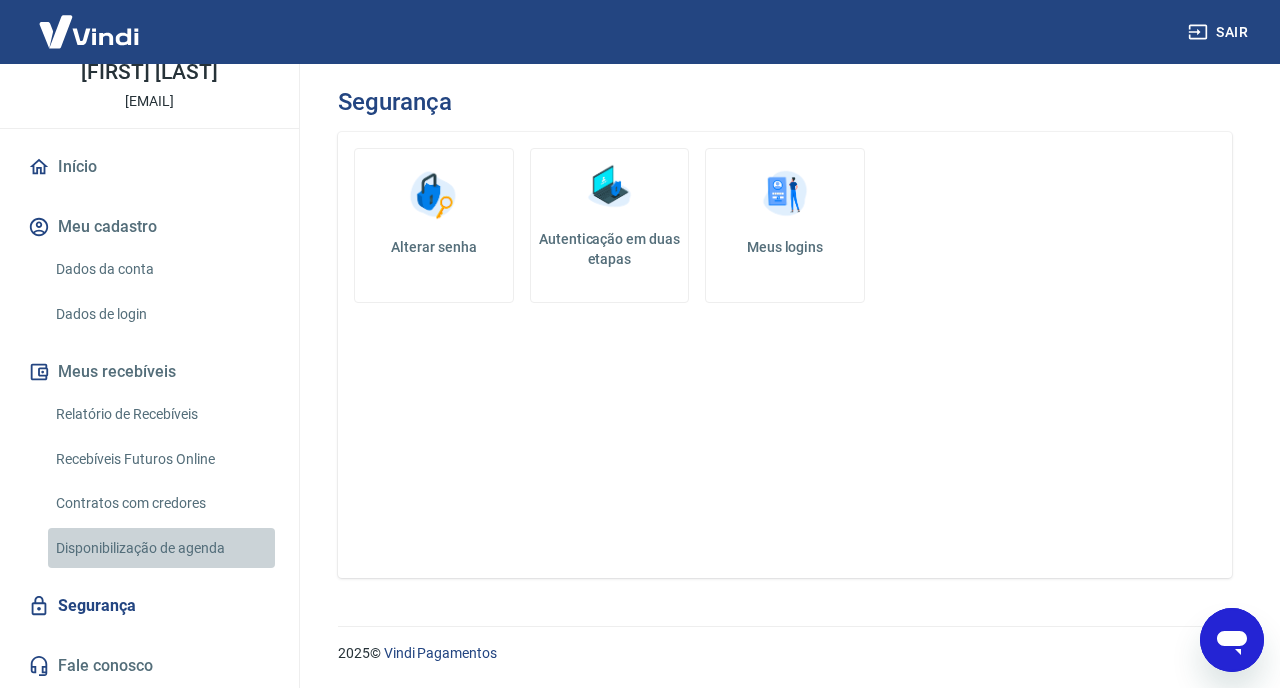 click on "Disponibilização de agenda" at bounding box center (161, 548) 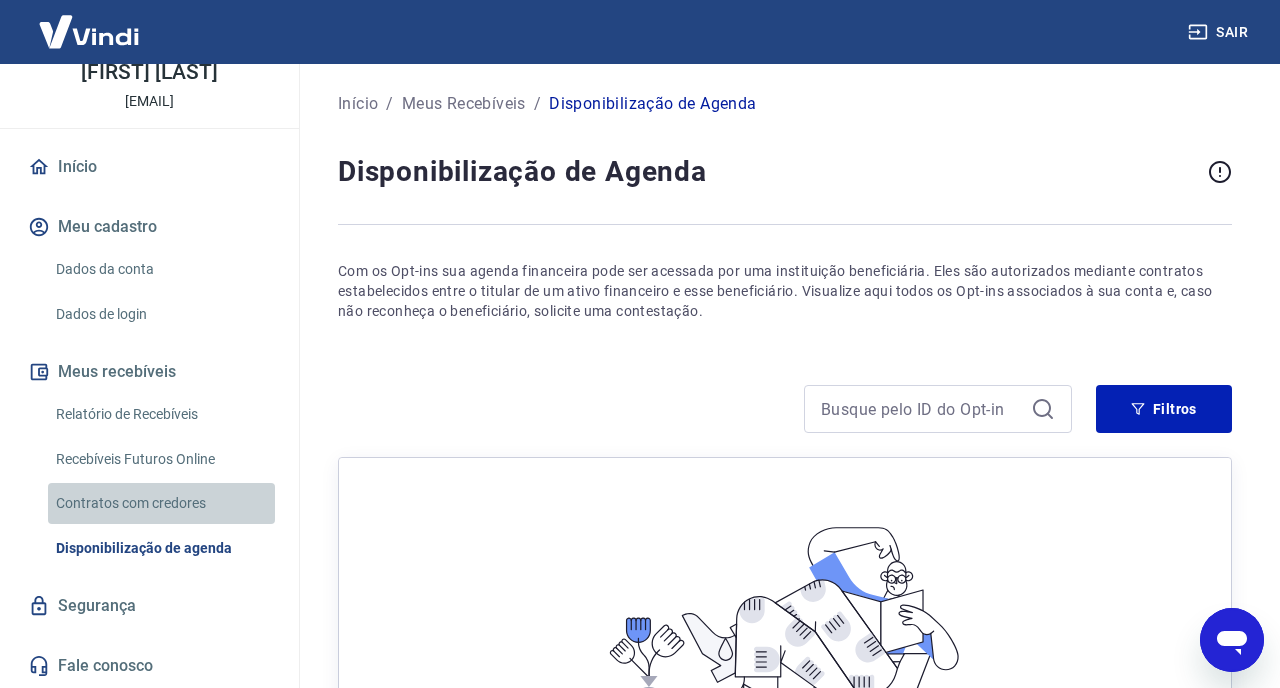 click on "Contratos com credores" at bounding box center (161, 503) 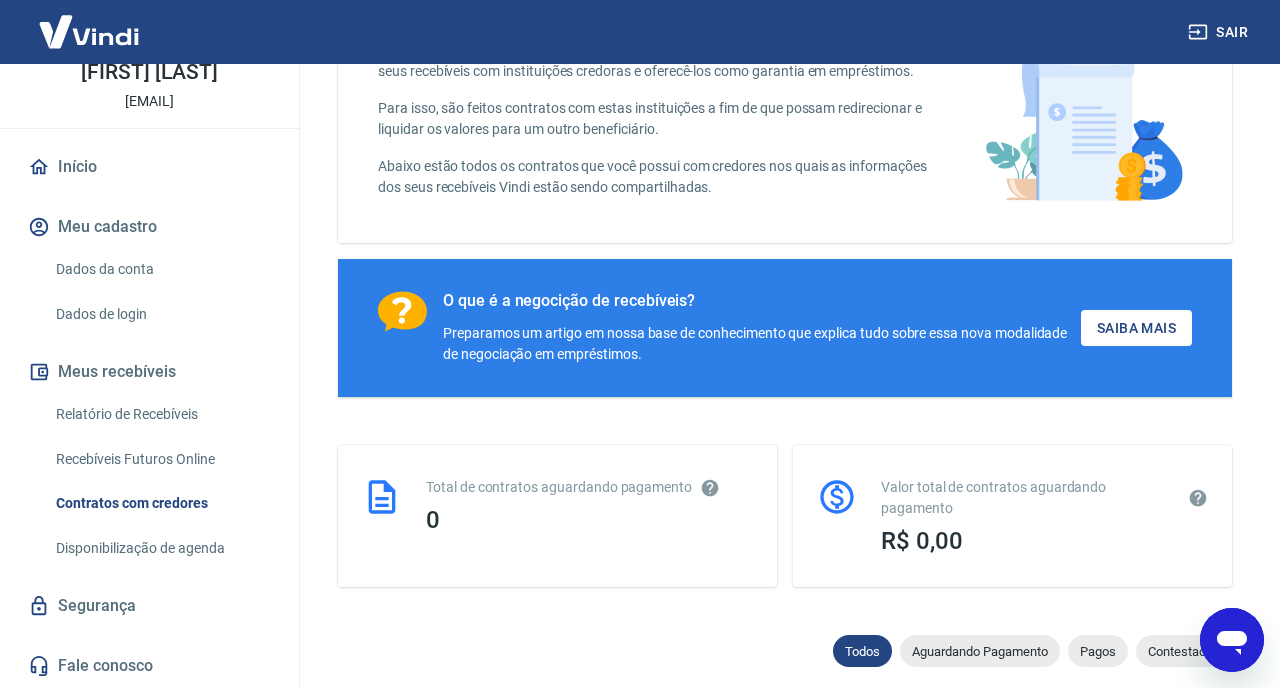 scroll, scrollTop: 0, scrollLeft: 0, axis: both 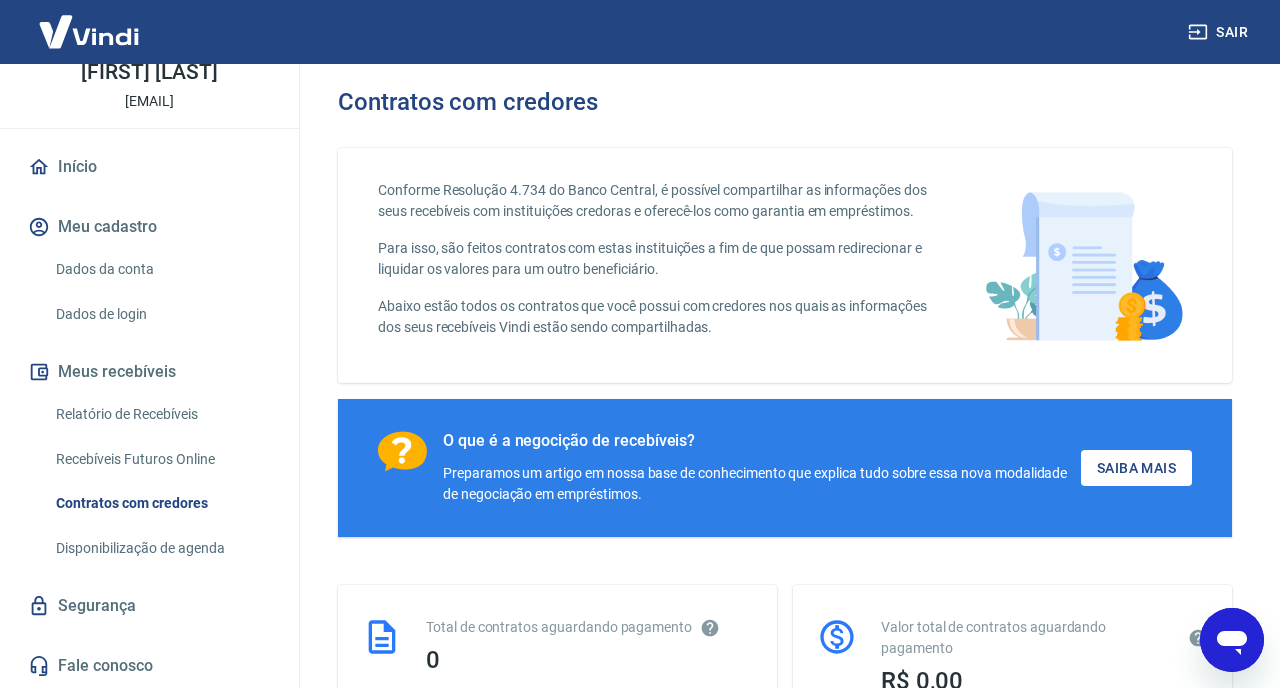 click on "Dados de login" at bounding box center [161, 314] 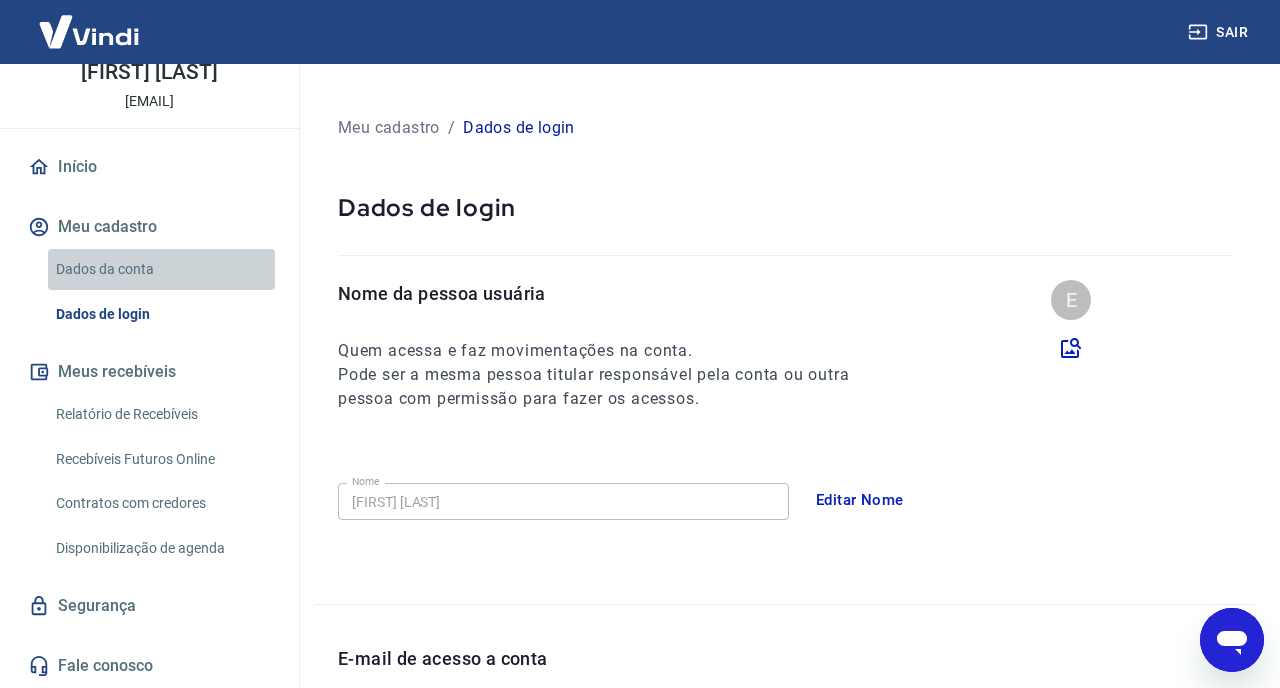 click on "Dados da conta" at bounding box center (161, 269) 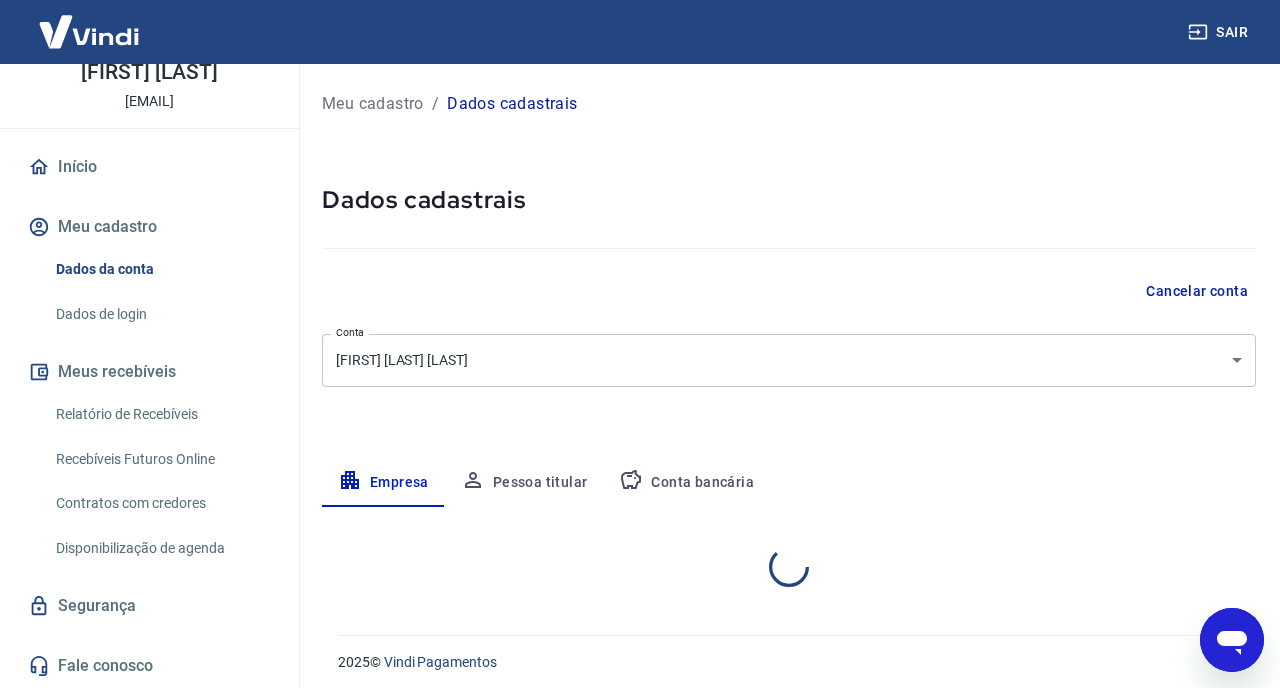 select on "SP" 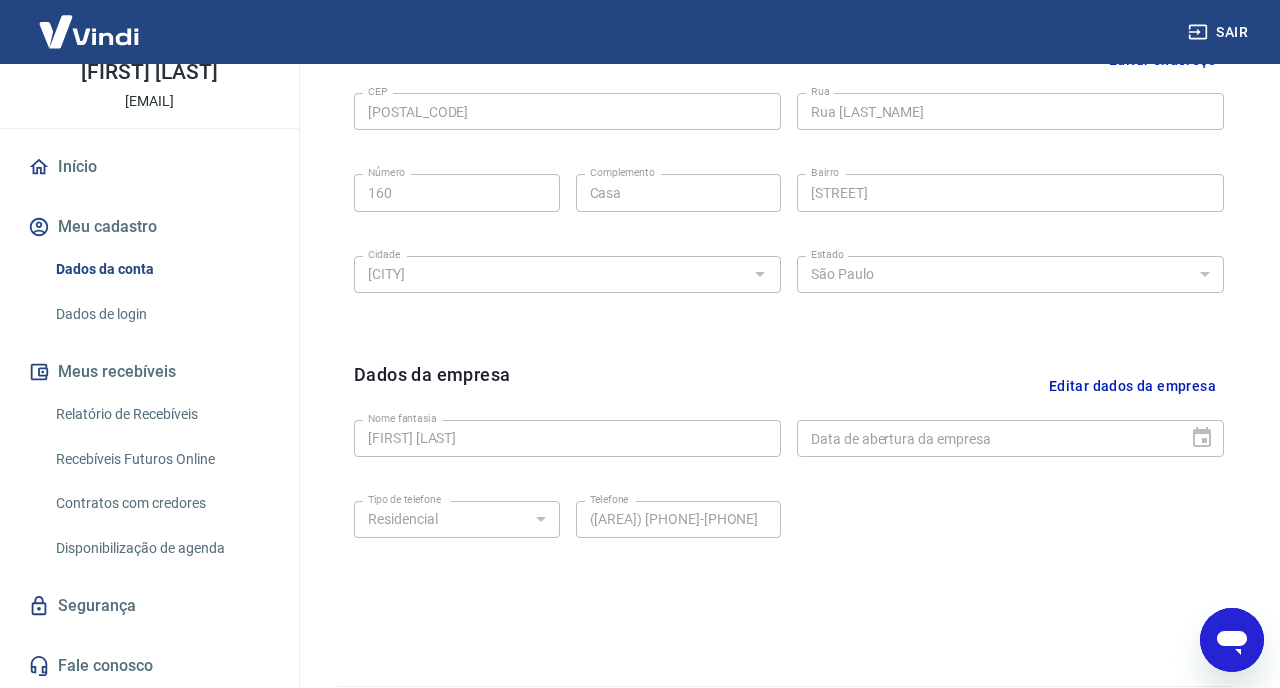 scroll, scrollTop: 754, scrollLeft: 0, axis: vertical 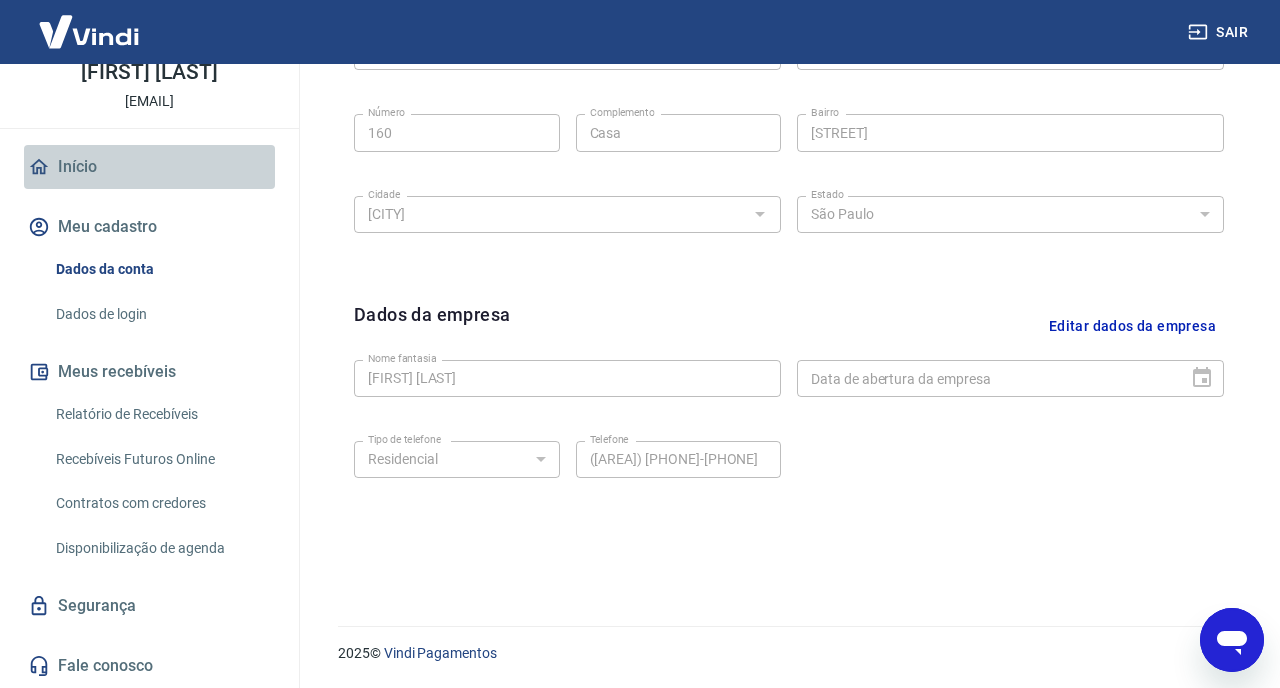 click on "Início" at bounding box center [149, 167] 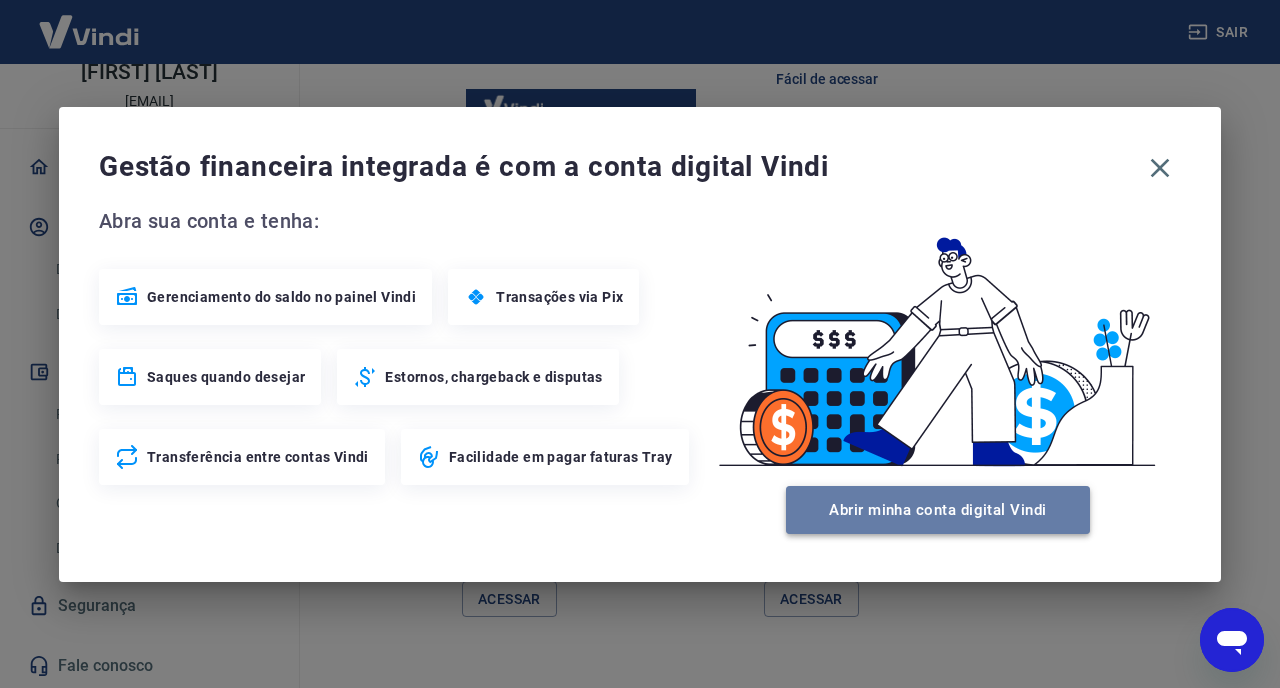 click on "Abrir minha conta digital Vindi" at bounding box center (938, 510) 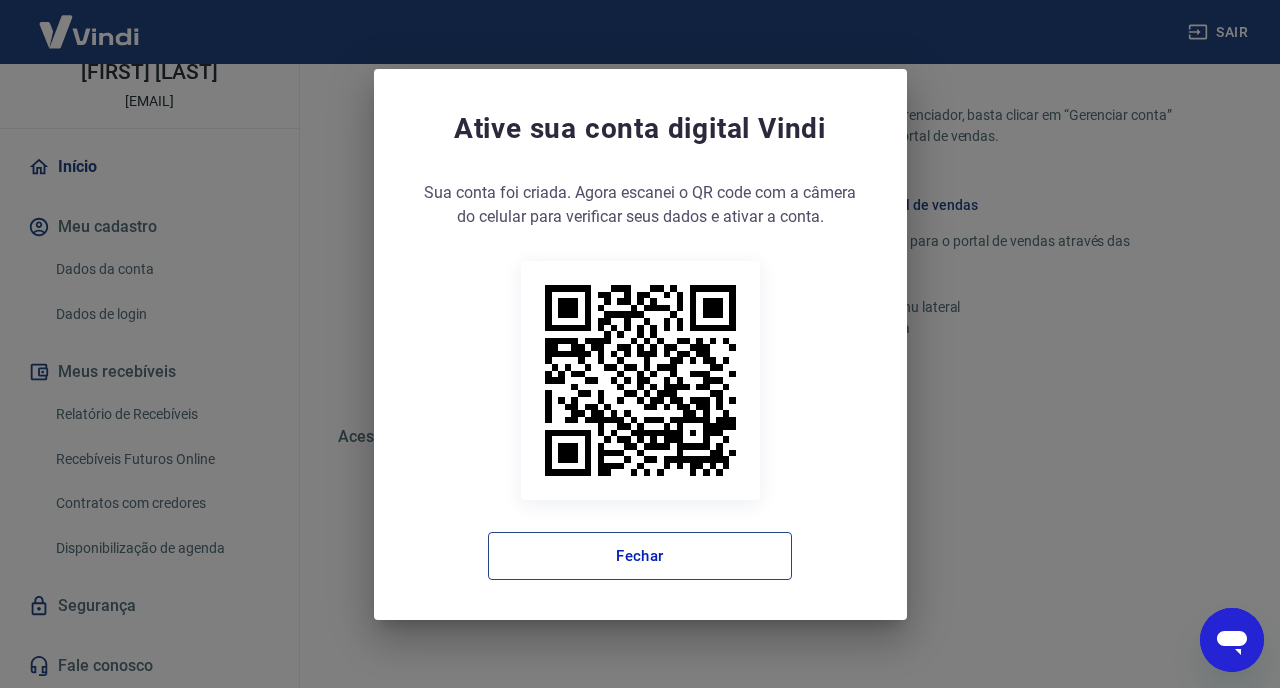 click on "Fechar" at bounding box center (640, 556) 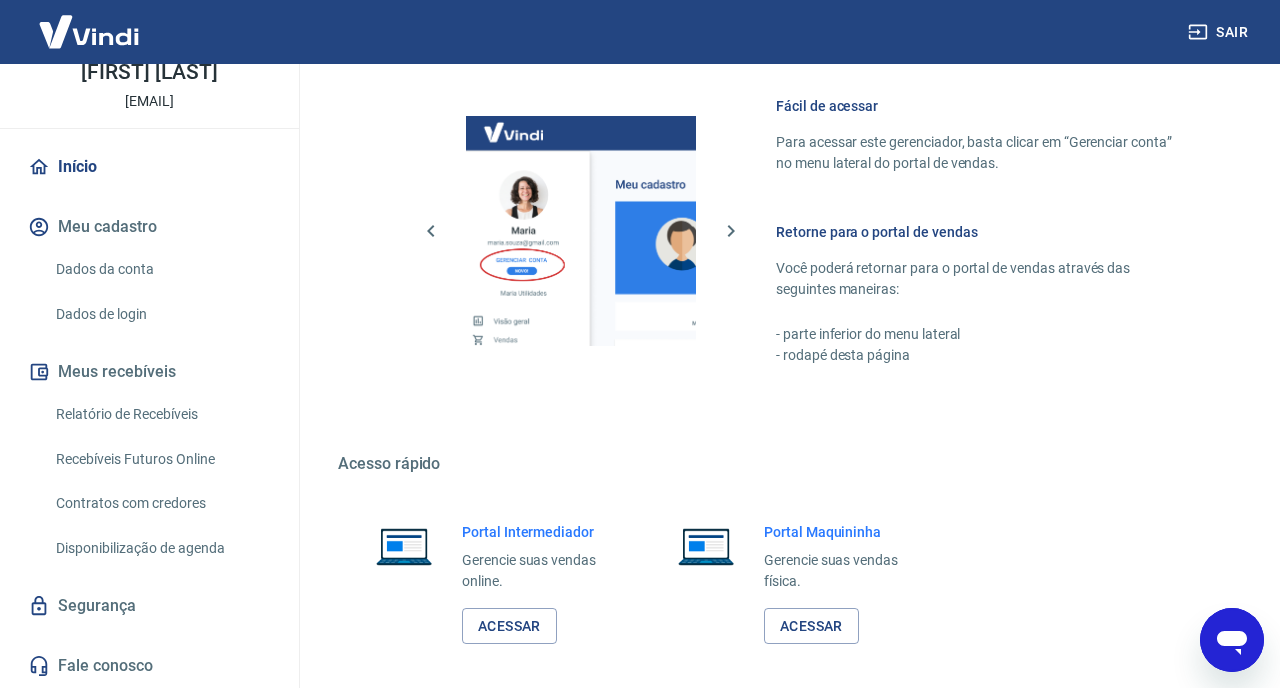 scroll, scrollTop: 1025, scrollLeft: 0, axis: vertical 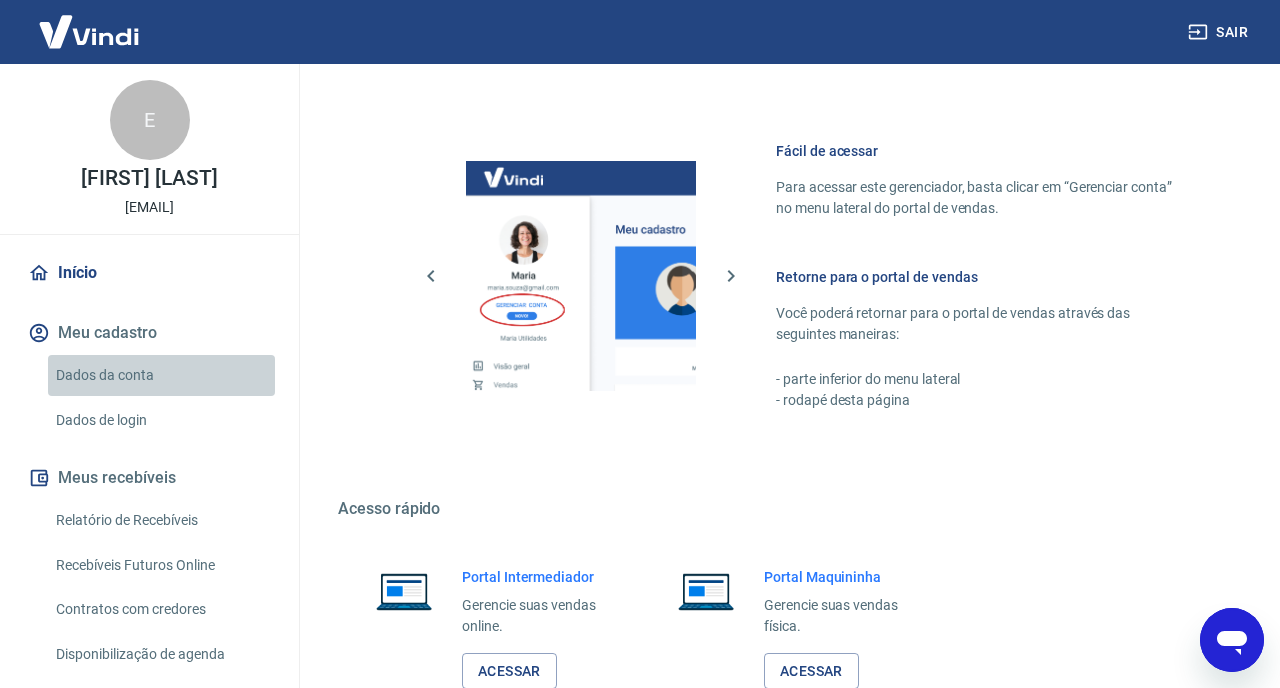 click on "Dados da conta" at bounding box center (161, 375) 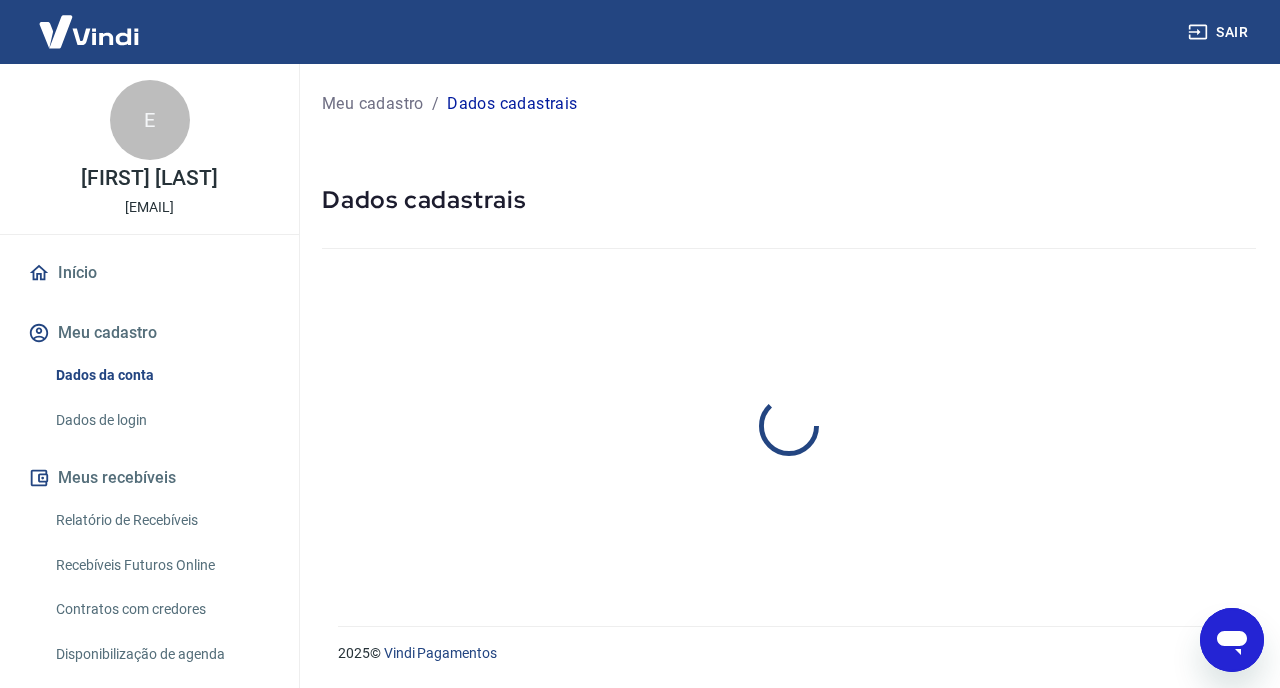 scroll, scrollTop: 0, scrollLeft: 0, axis: both 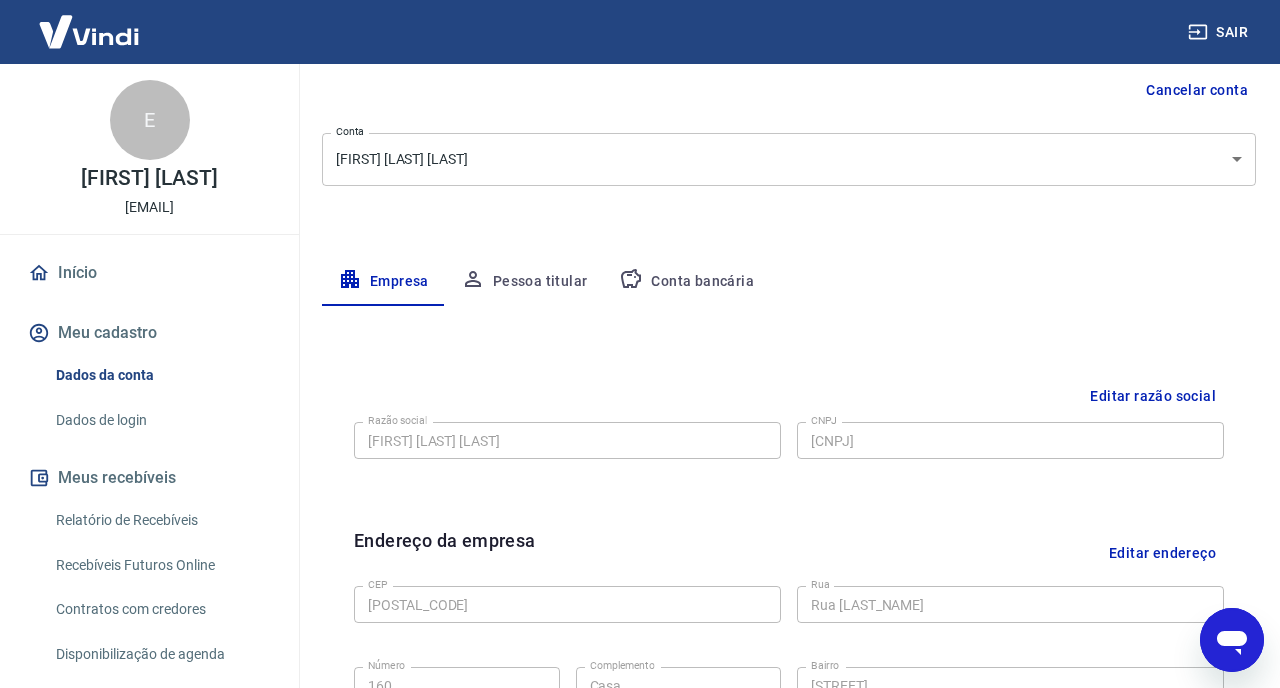 click on "Dados de login" at bounding box center [161, 420] 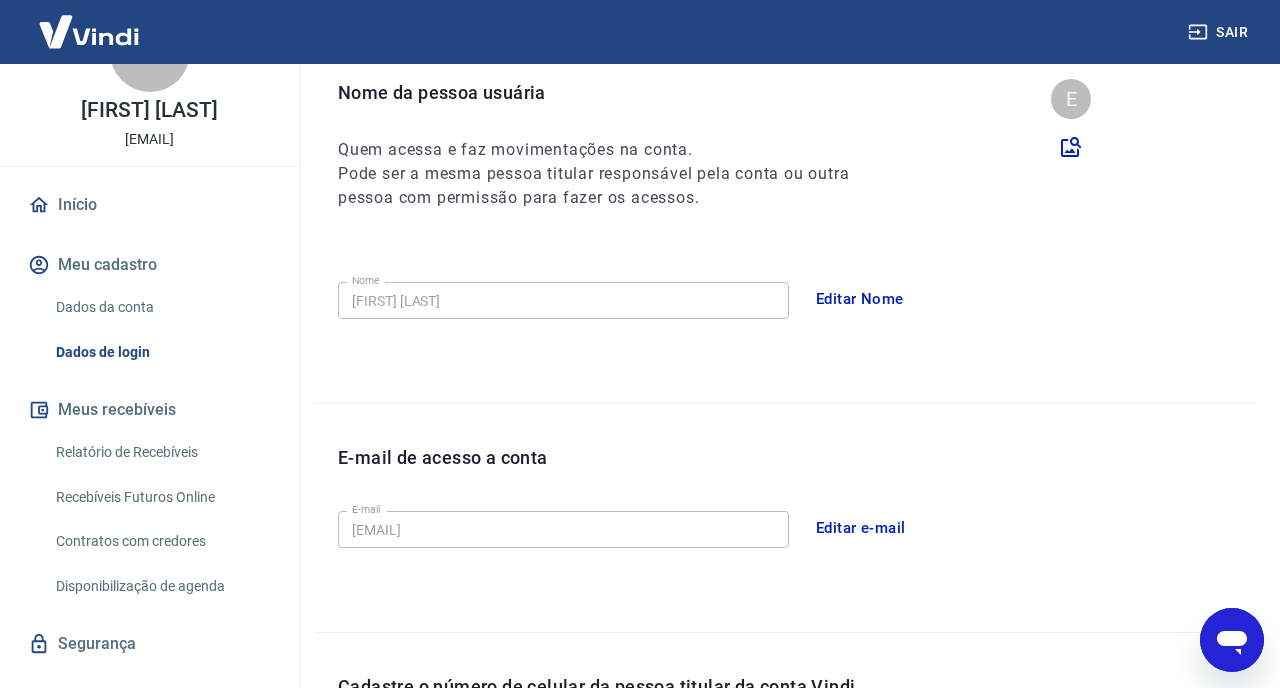 scroll, scrollTop: 106, scrollLeft: 0, axis: vertical 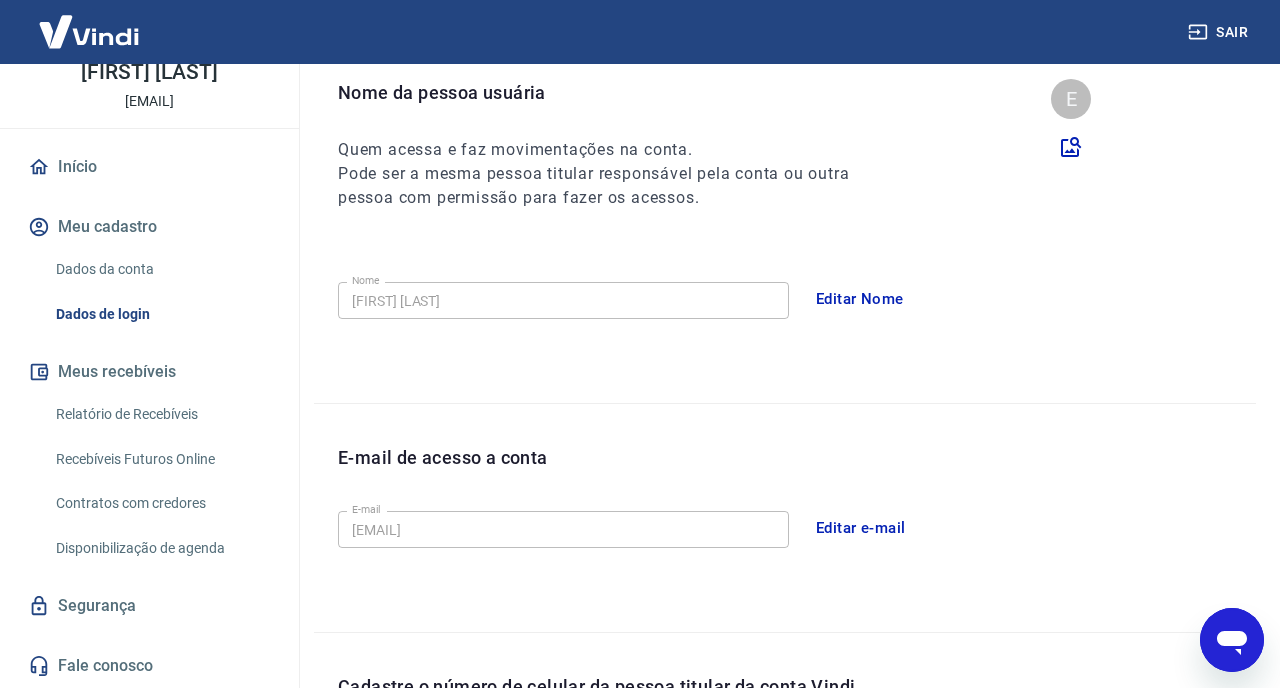 click on "Relatório de Recebíveis" at bounding box center (161, 414) 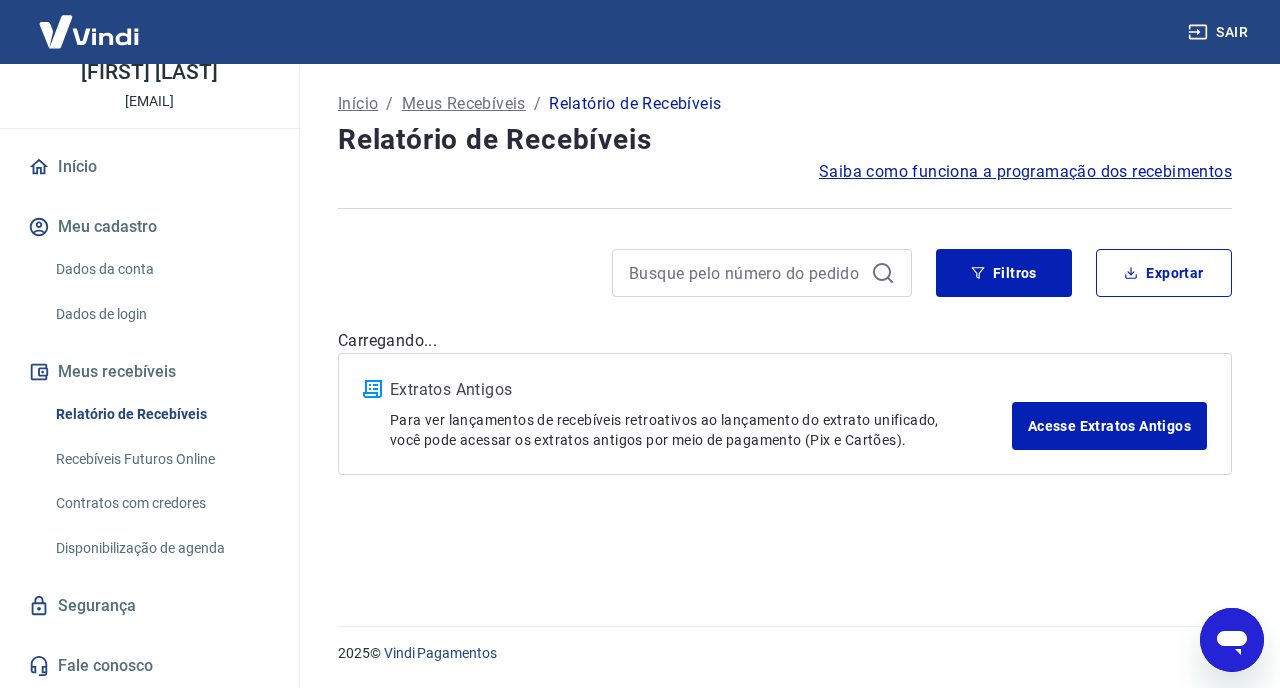 scroll, scrollTop: 0, scrollLeft: 0, axis: both 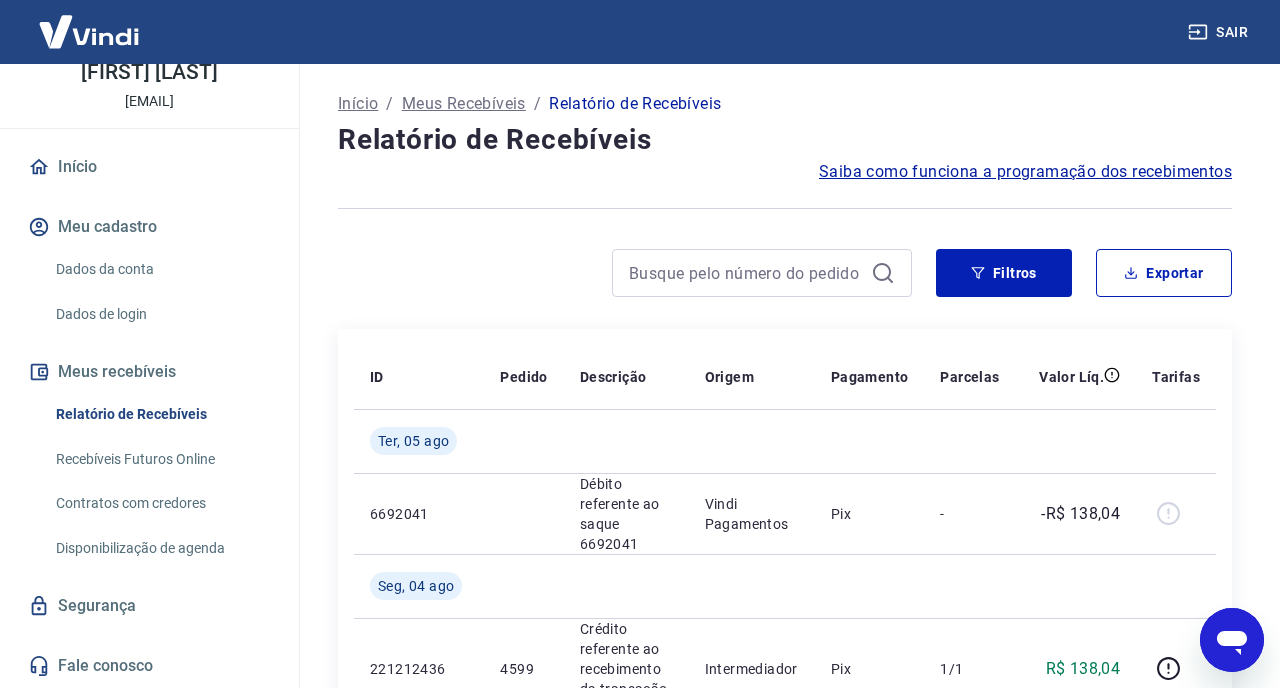 click on "Saiba como funciona a programação dos recebimentos" at bounding box center [1025, 172] 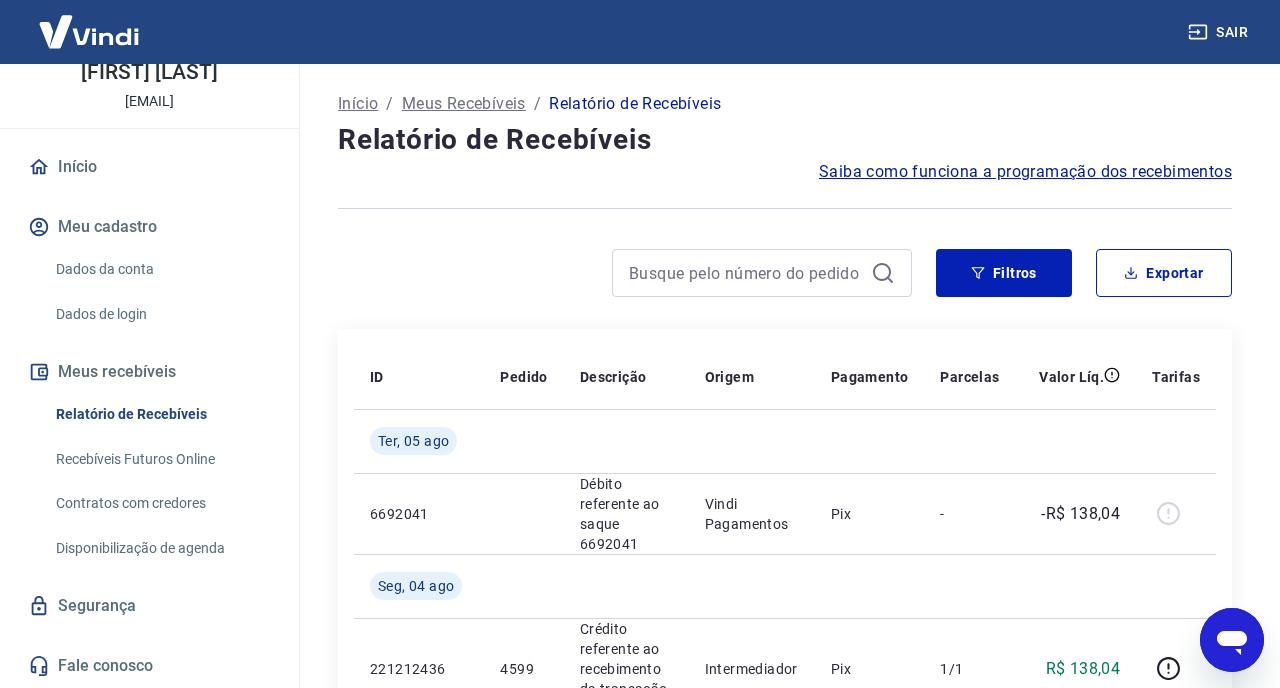 click on "Dados da conta" at bounding box center (161, 269) 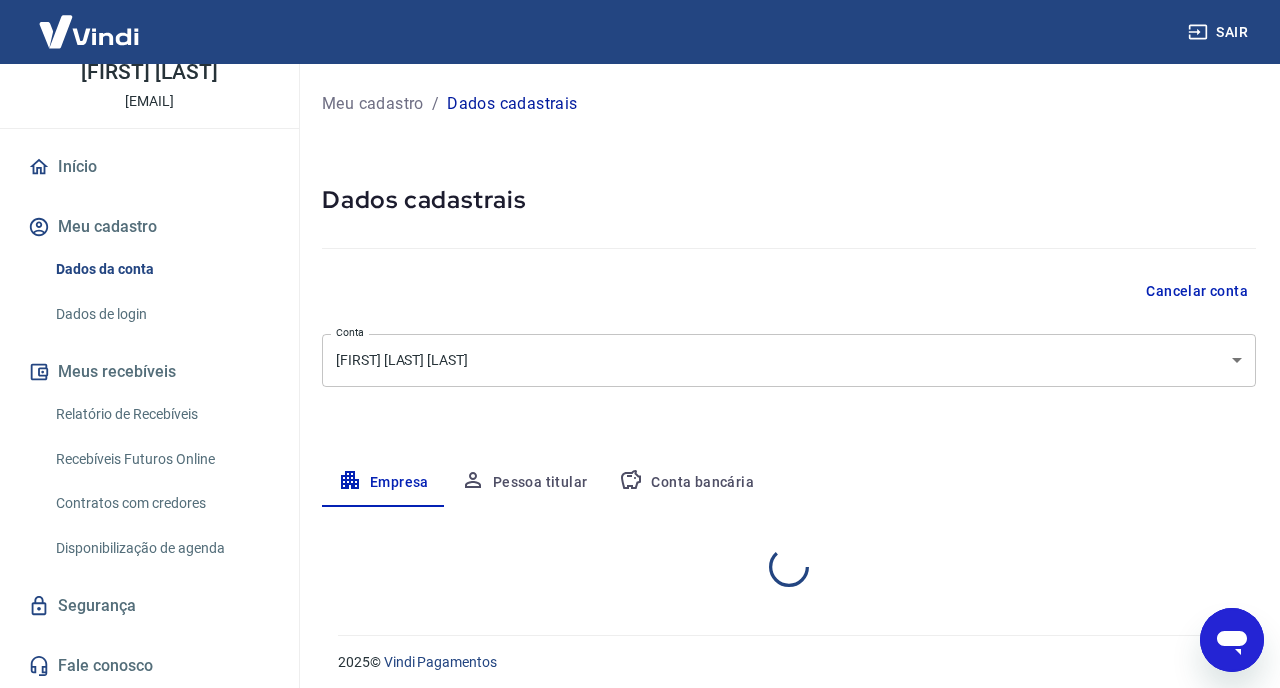 select on "SP" 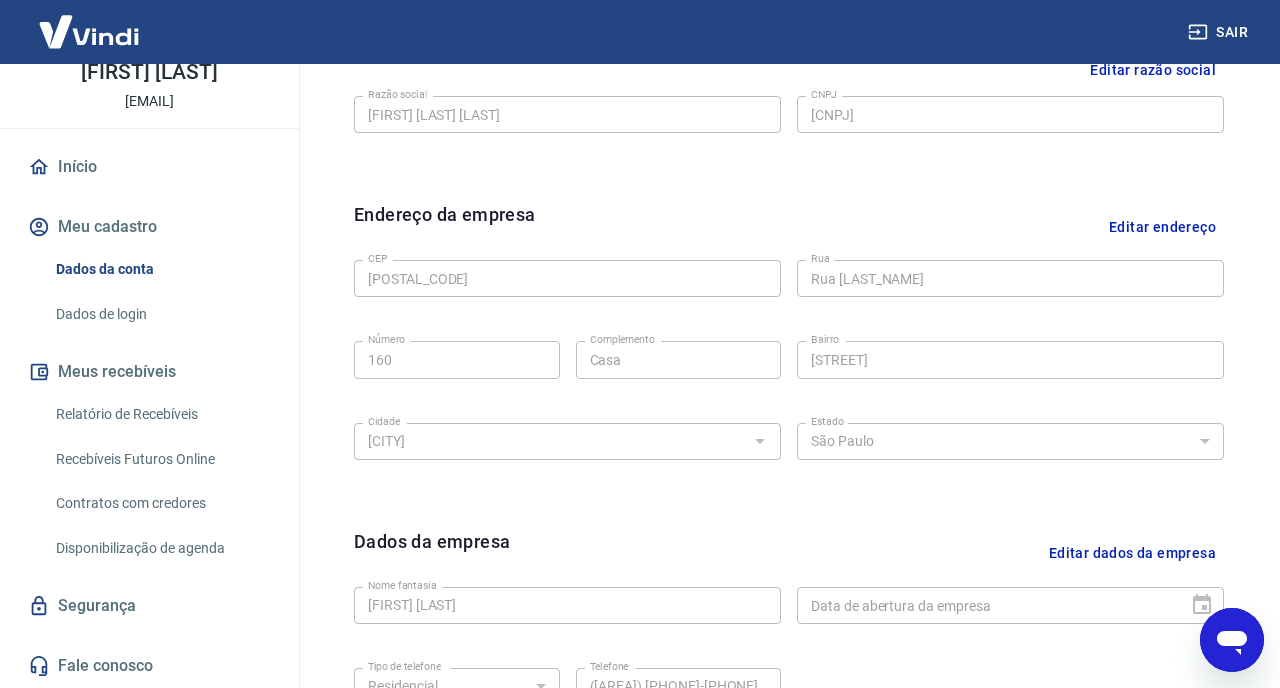scroll, scrollTop: 542, scrollLeft: 0, axis: vertical 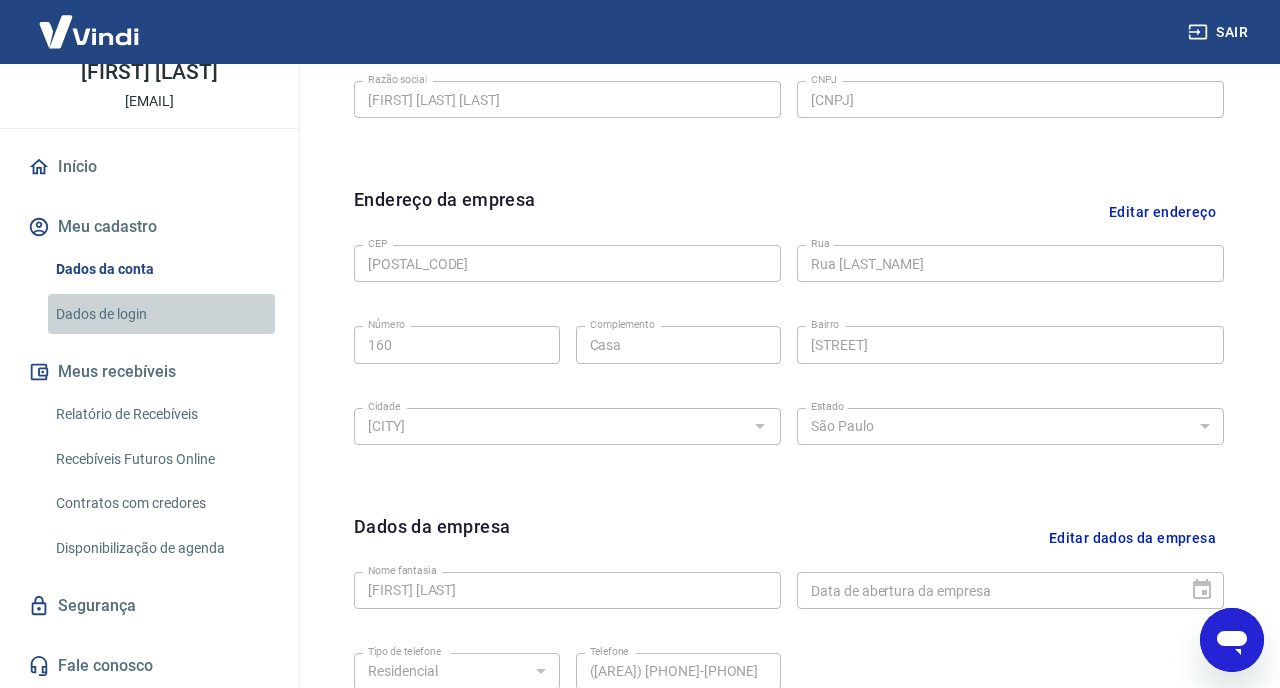 click on "Dados de login" at bounding box center (161, 314) 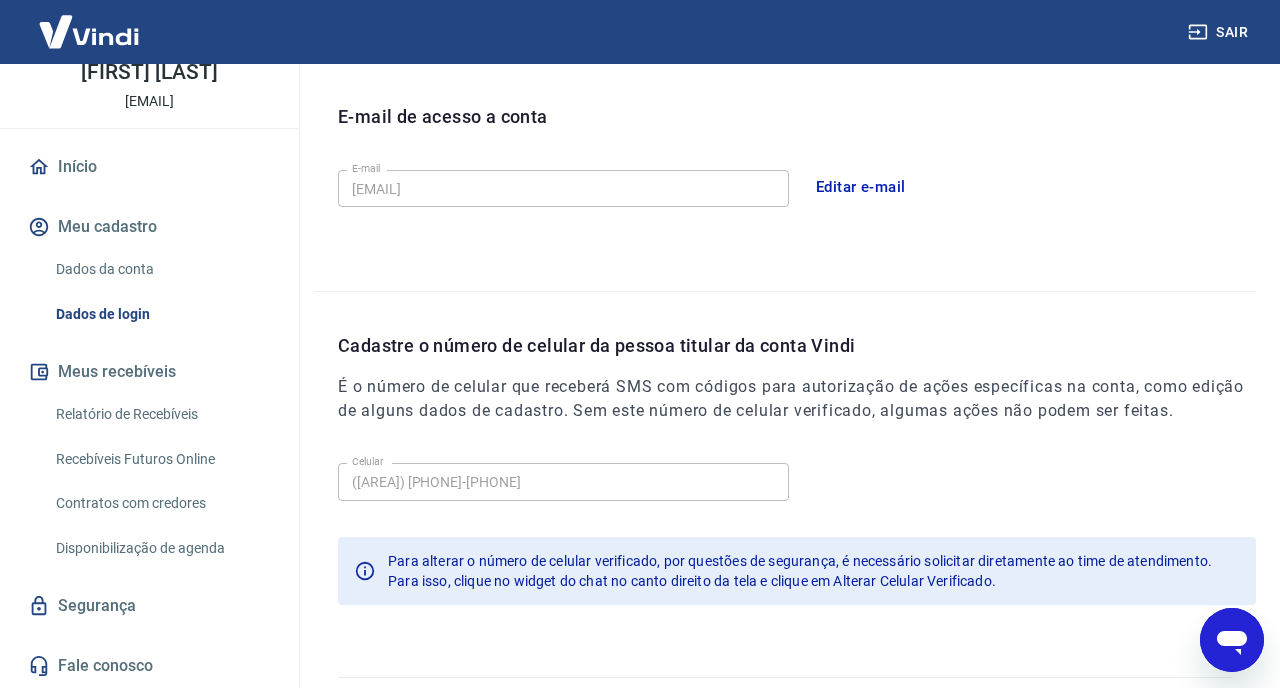 scroll, scrollTop: 592, scrollLeft: 0, axis: vertical 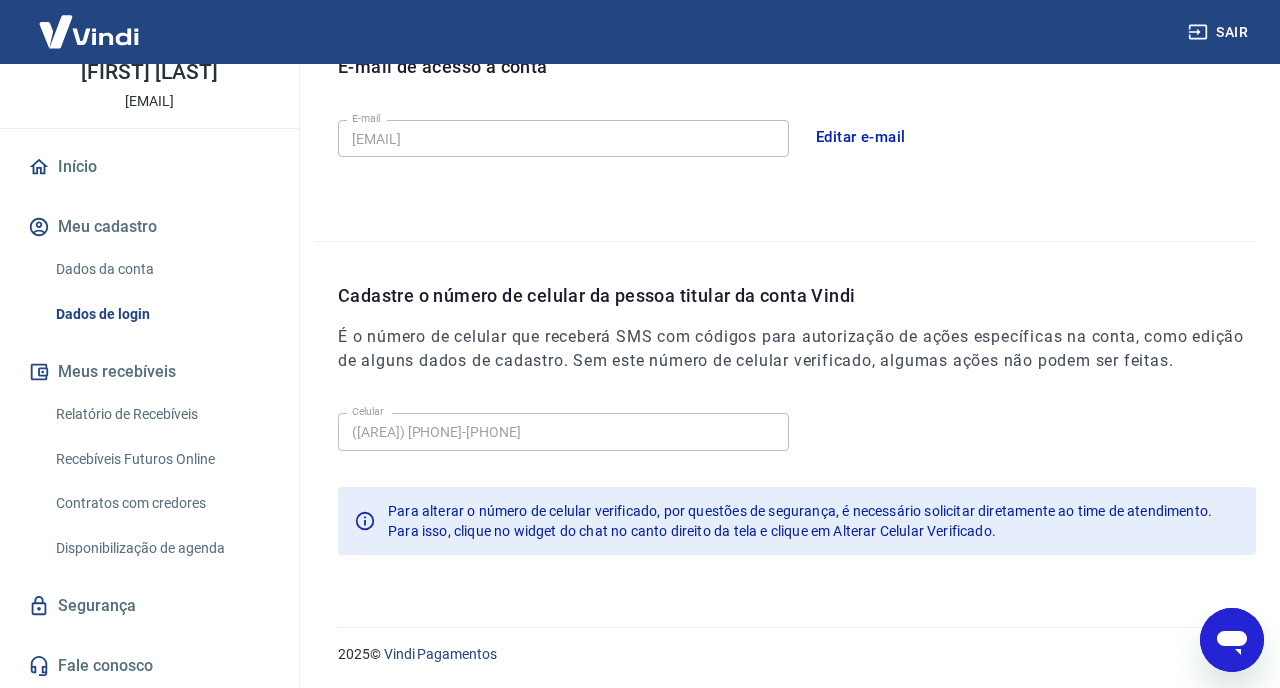 click on "Relatório de Recebíveis" at bounding box center [161, 414] 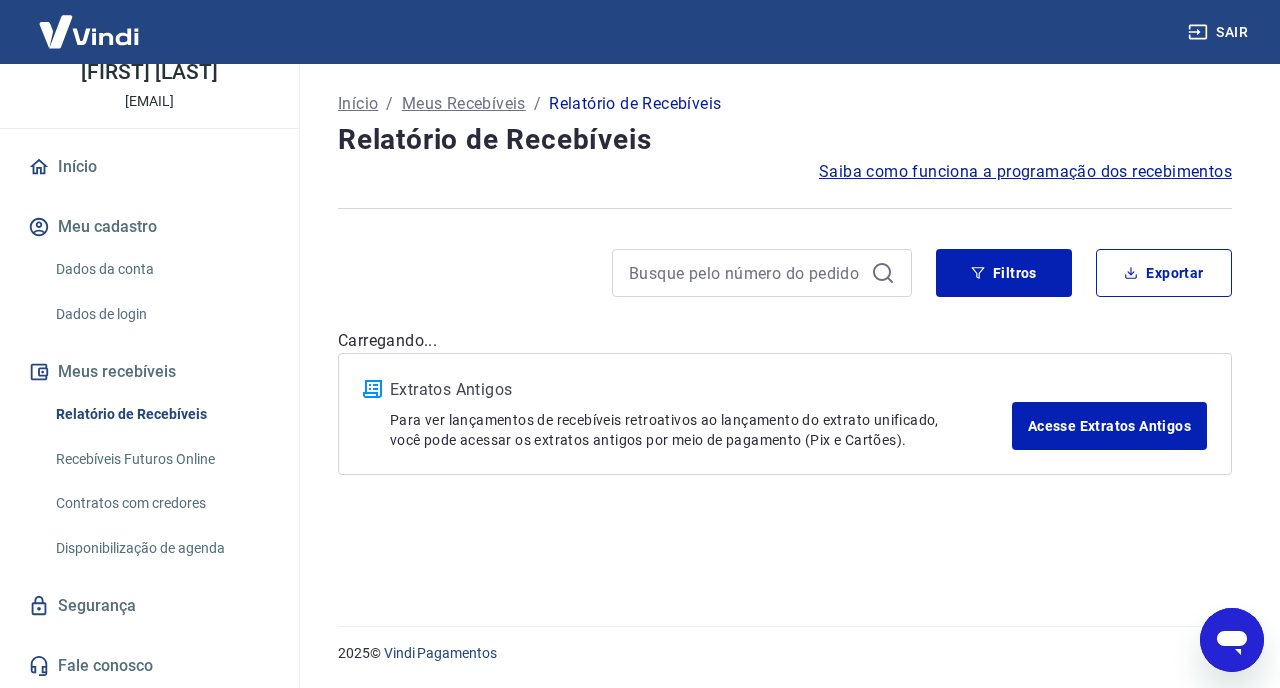 scroll, scrollTop: 0, scrollLeft: 0, axis: both 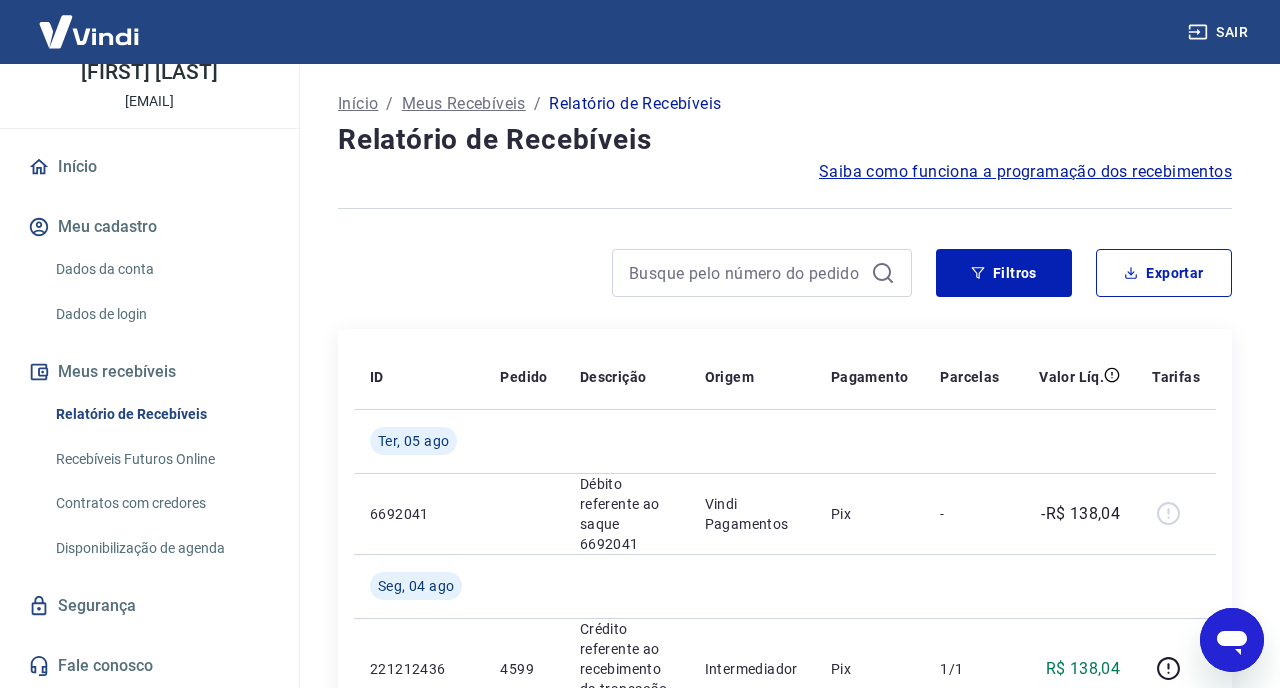 click on "Recebíveis Futuros Online" at bounding box center (161, 459) 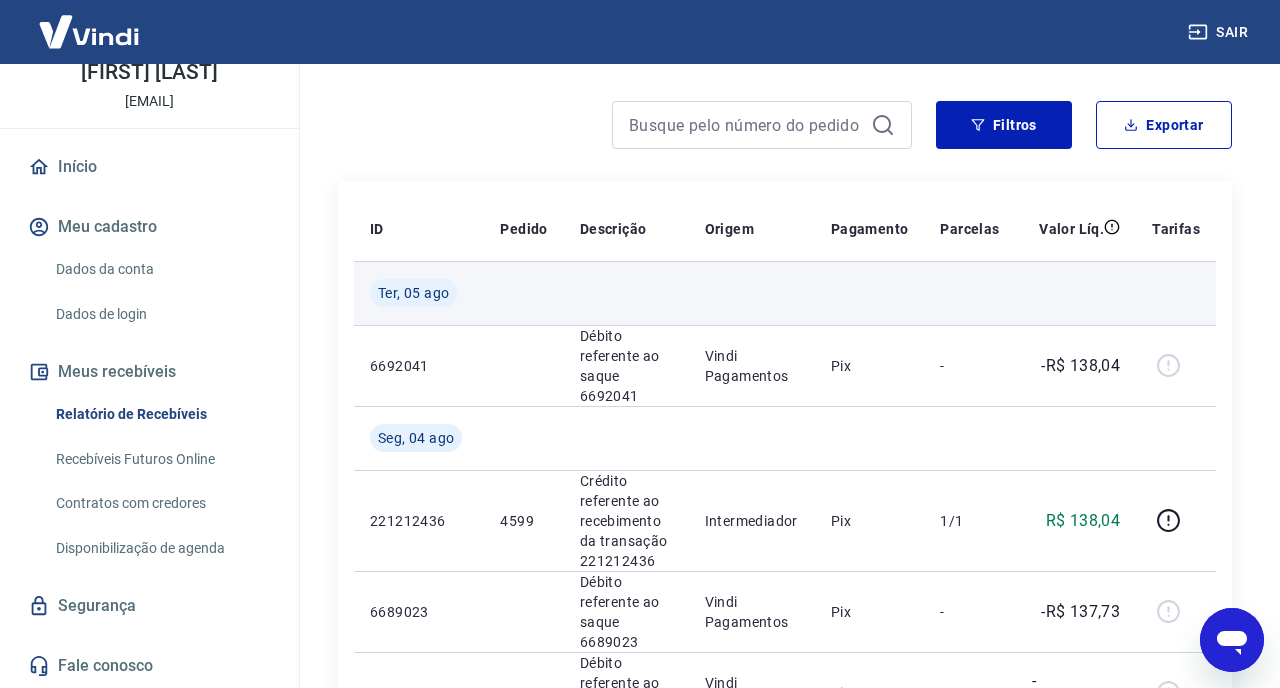 scroll, scrollTop: 156, scrollLeft: 0, axis: vertical 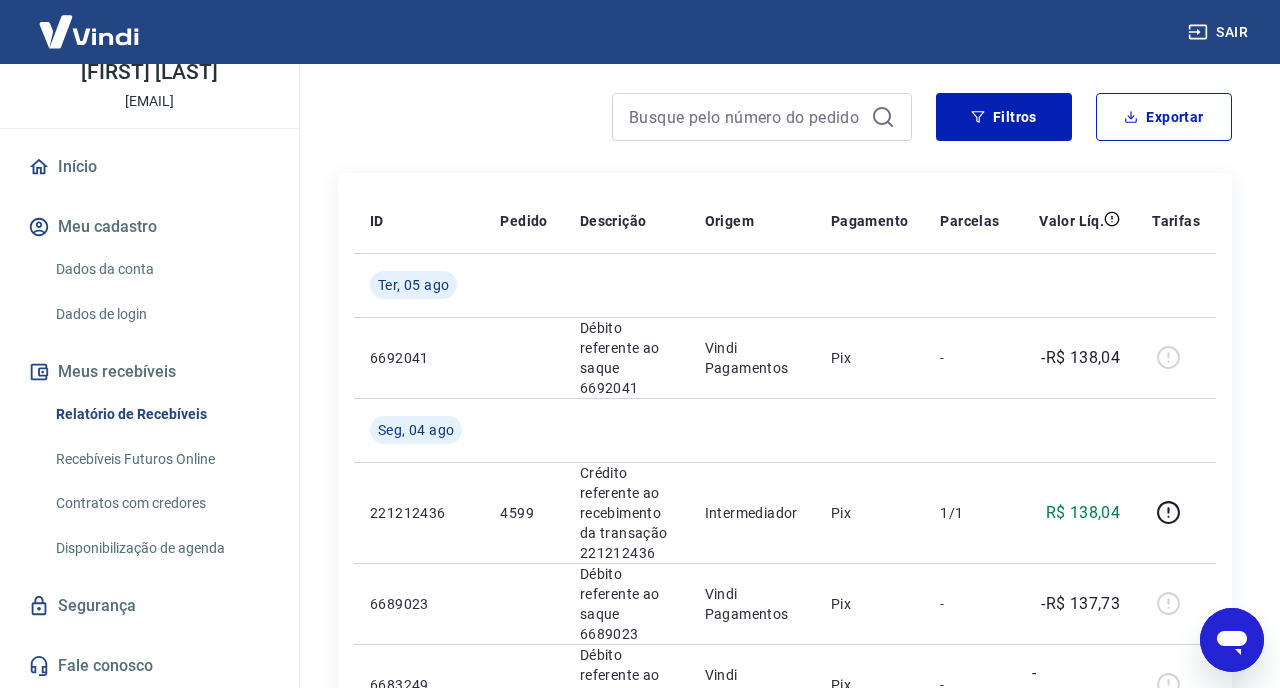 click on "Início" at bounding box center [149, 167] 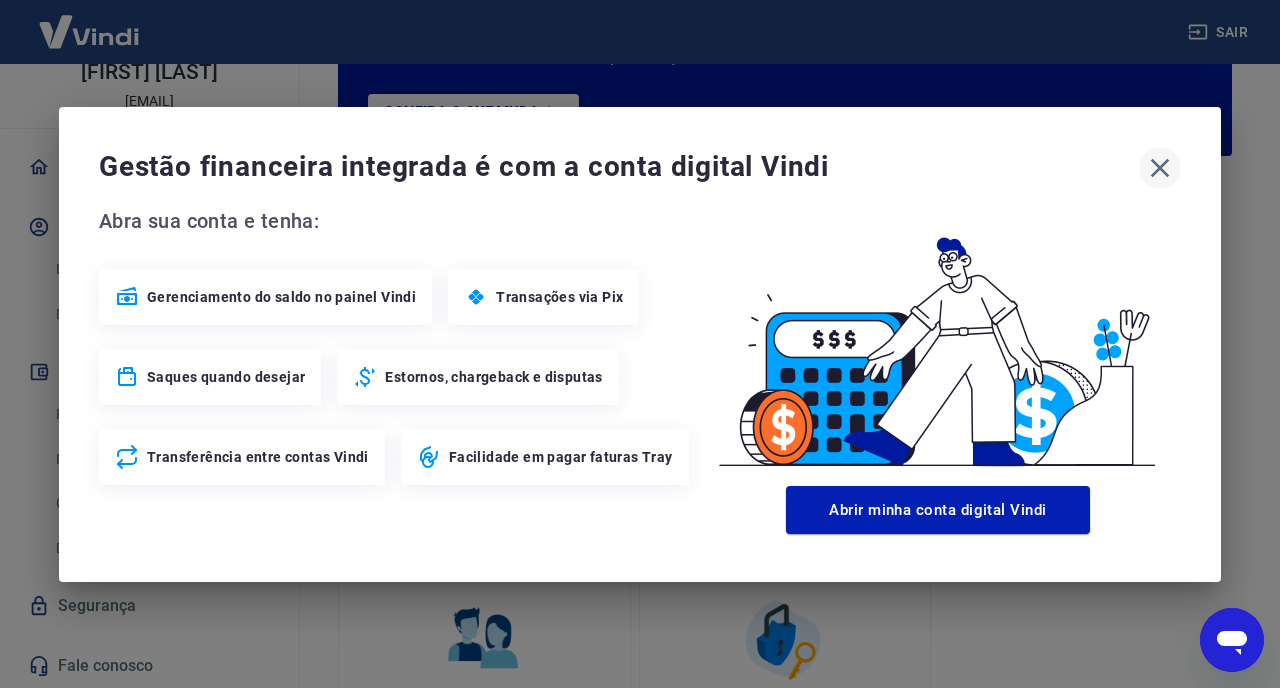 click 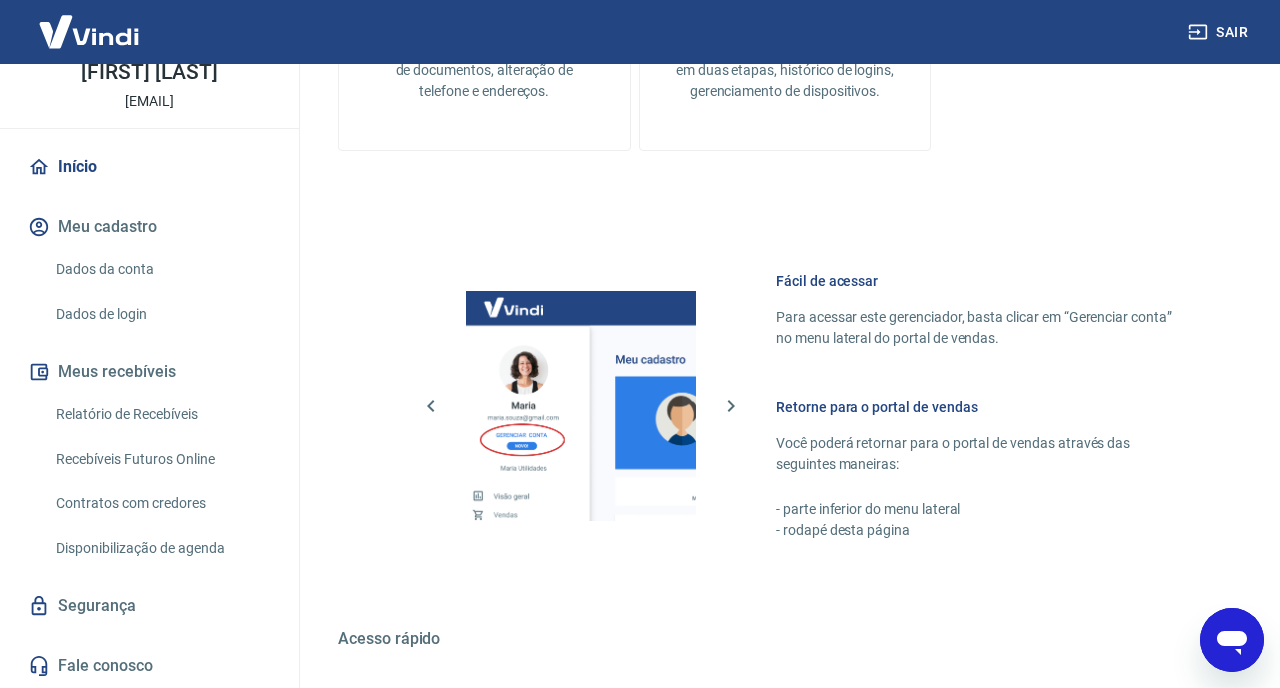 scroll, scrollTop: 1160, scrollLeft: 0, axis: vertical 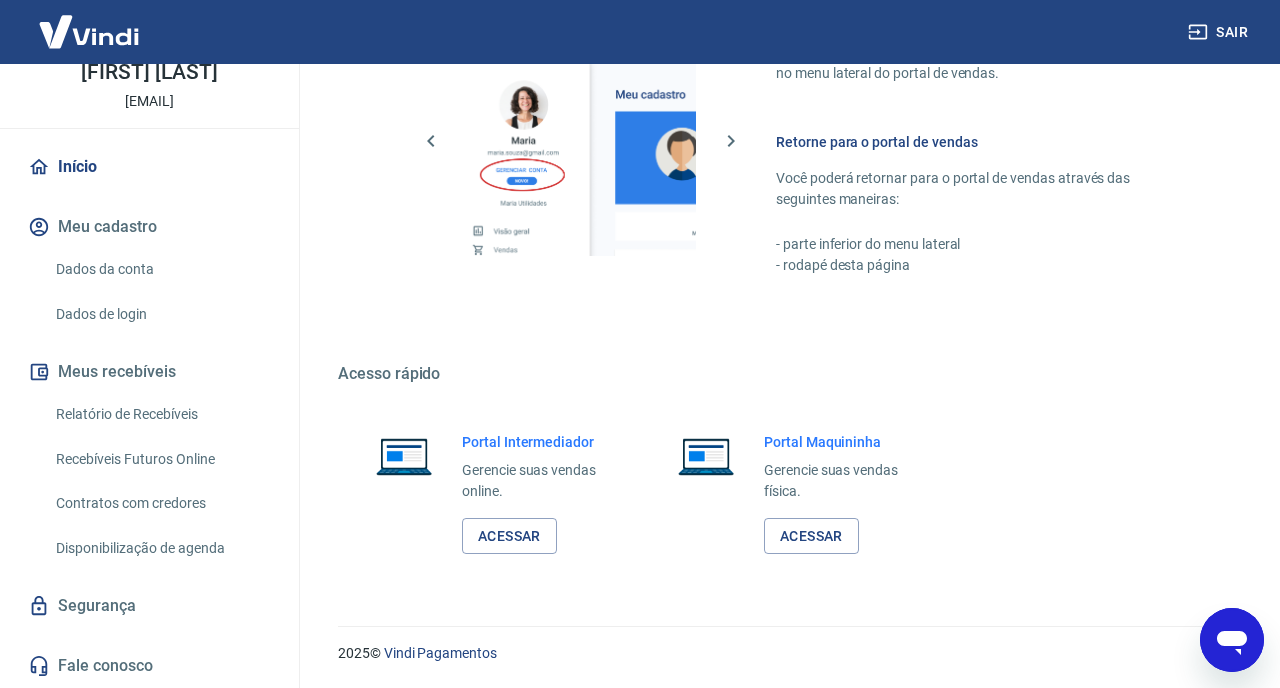 click on "Início" at bounding box center [149, 167] 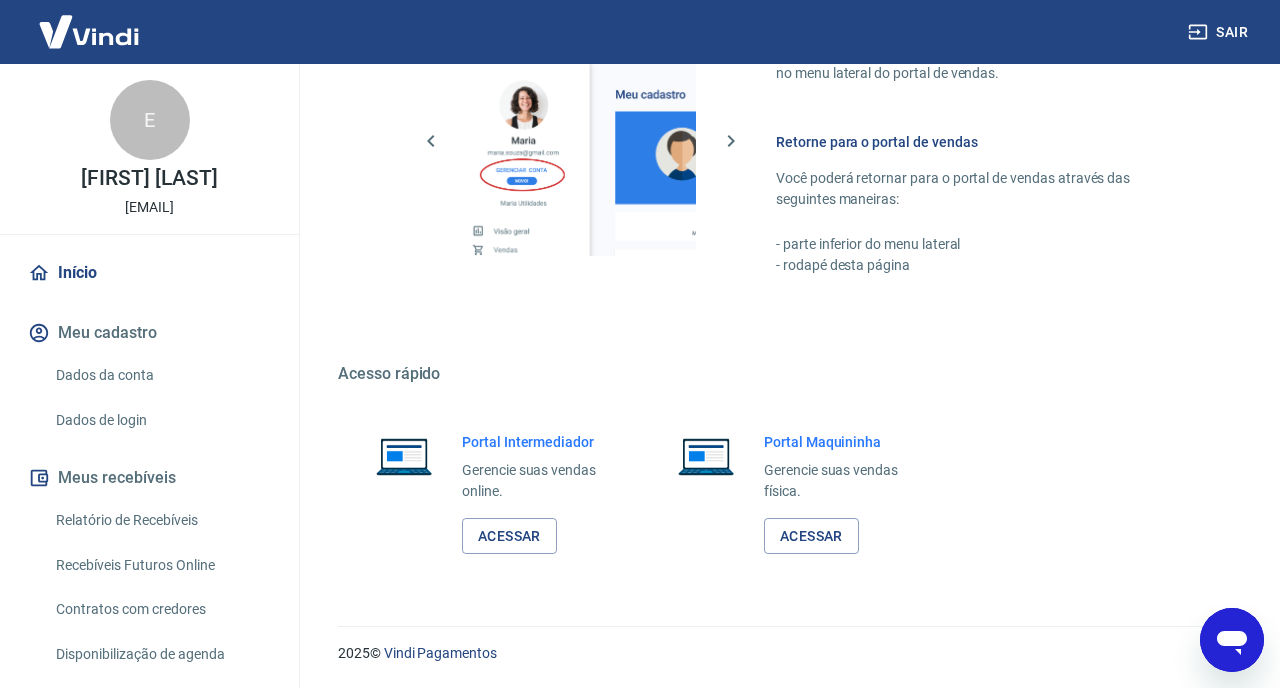 click at bounding box center (89, 31) 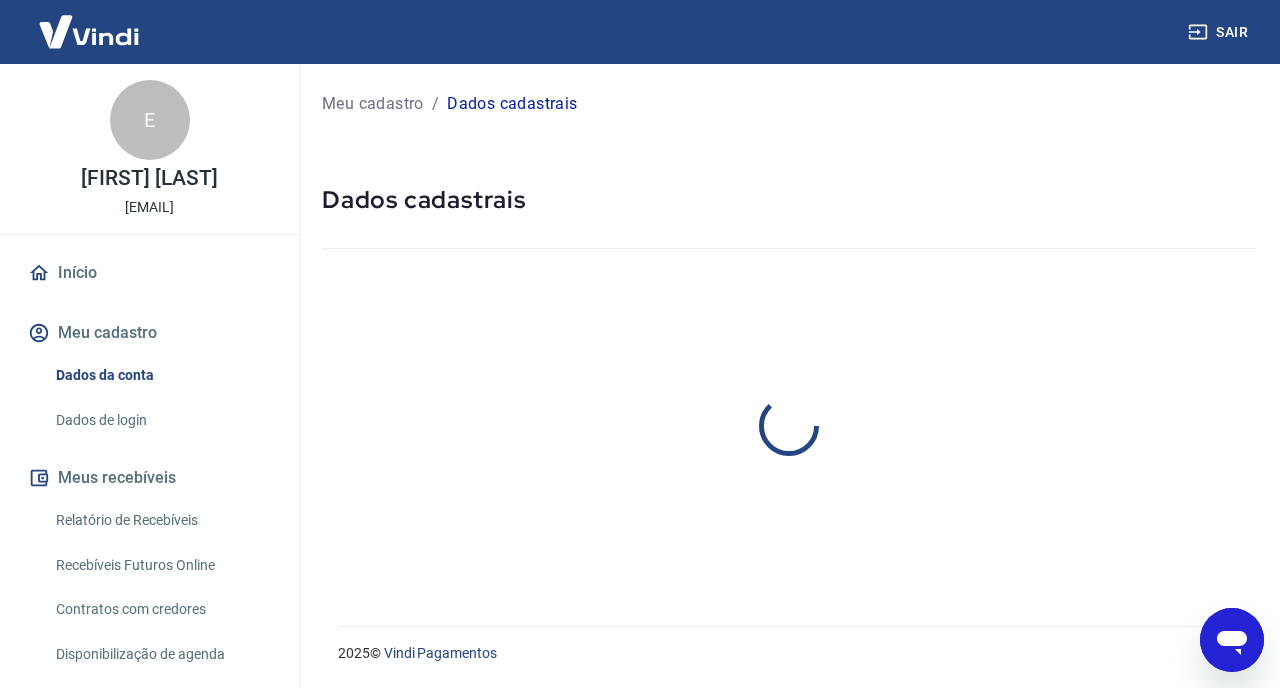 scroll, scrollTop: 0, scrollLeft: 0, axis: both 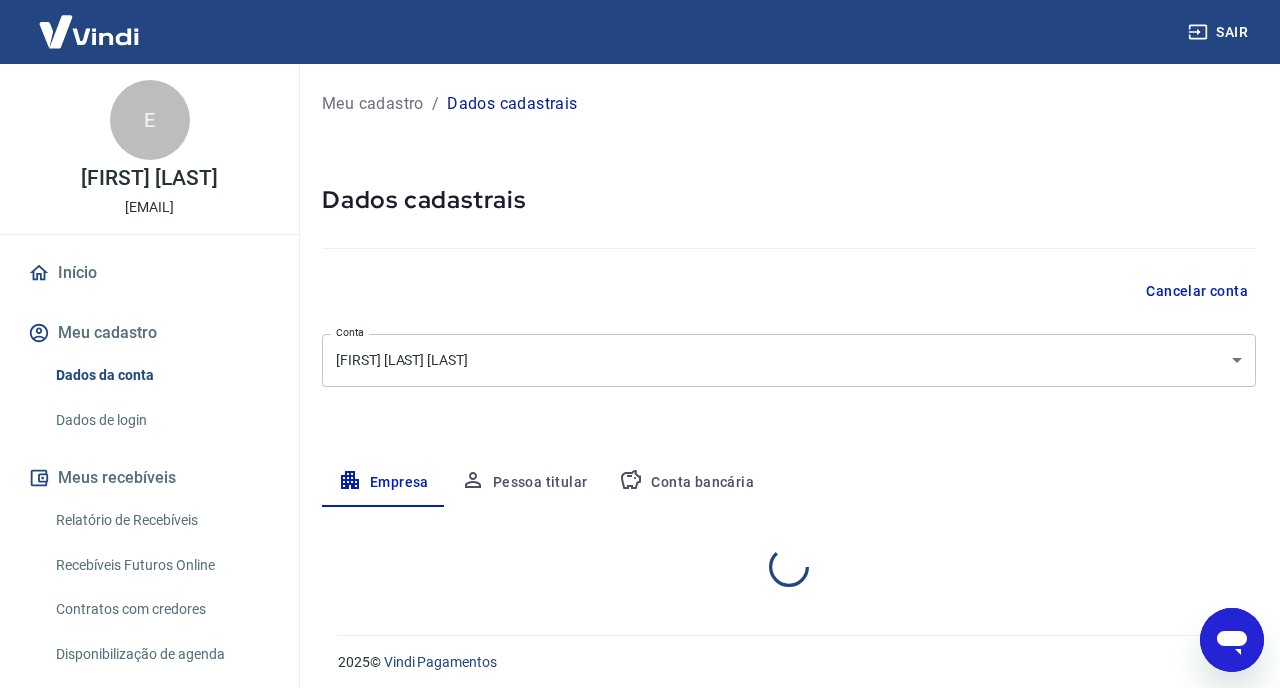 select on "SP" 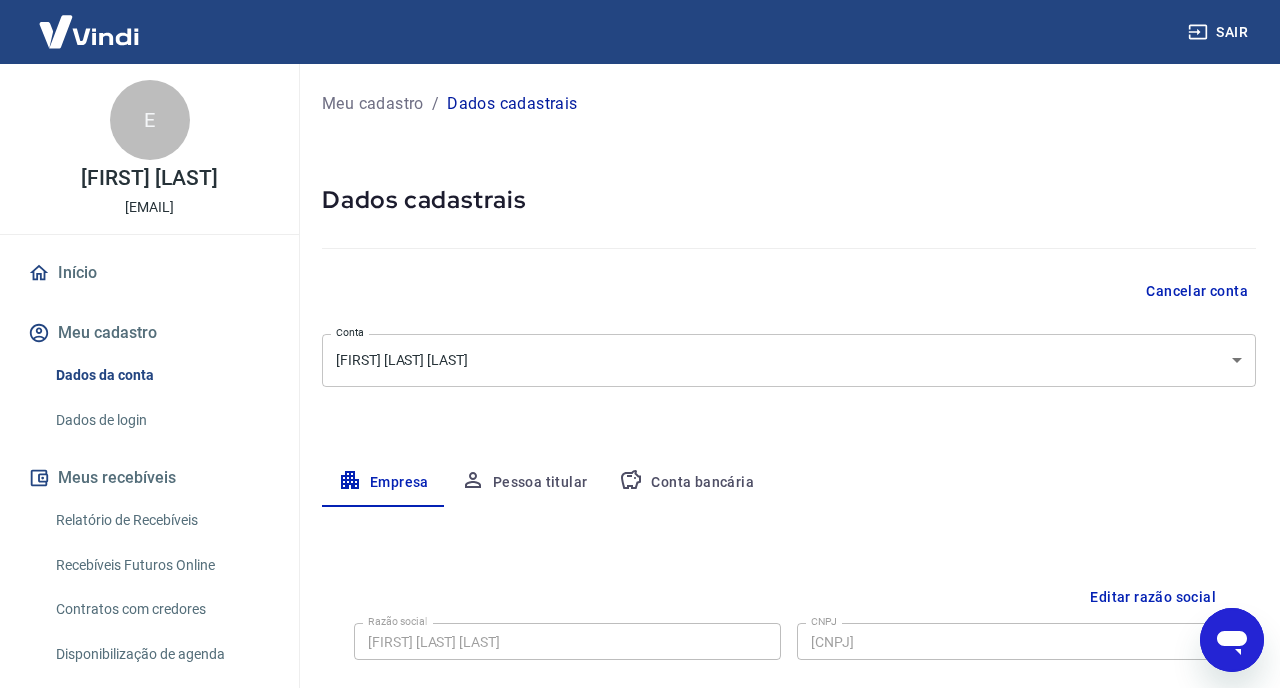 scroll, scrollTop: 106, scrollLeft: 0, axis: vertical 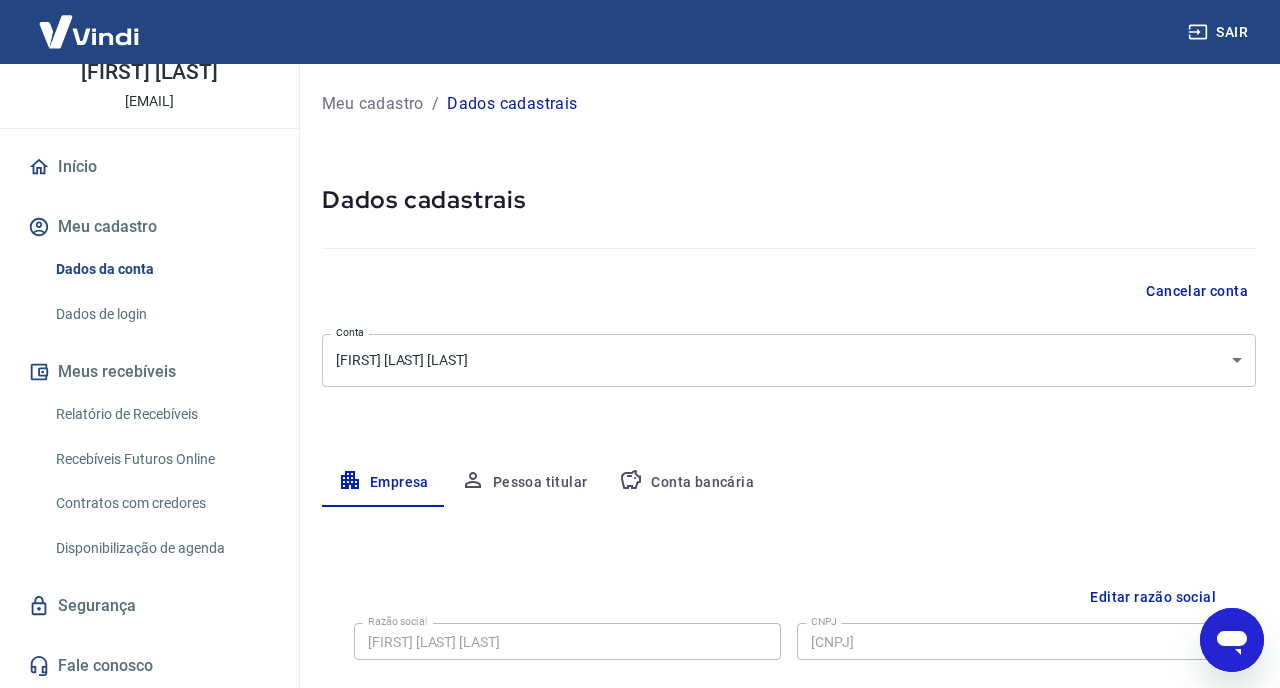 click on "Dados de login" at bounding box center [161, 314] 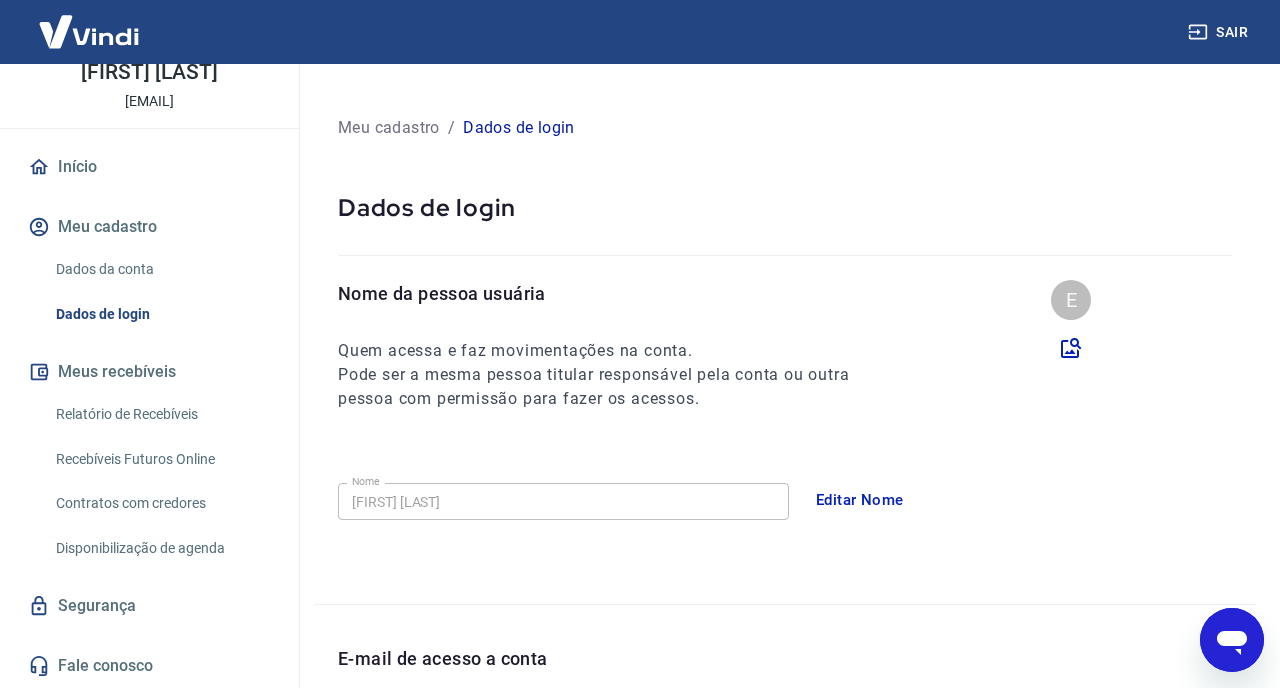 click on "Relatório de Recebíveis" at bounding box center (161, 414) 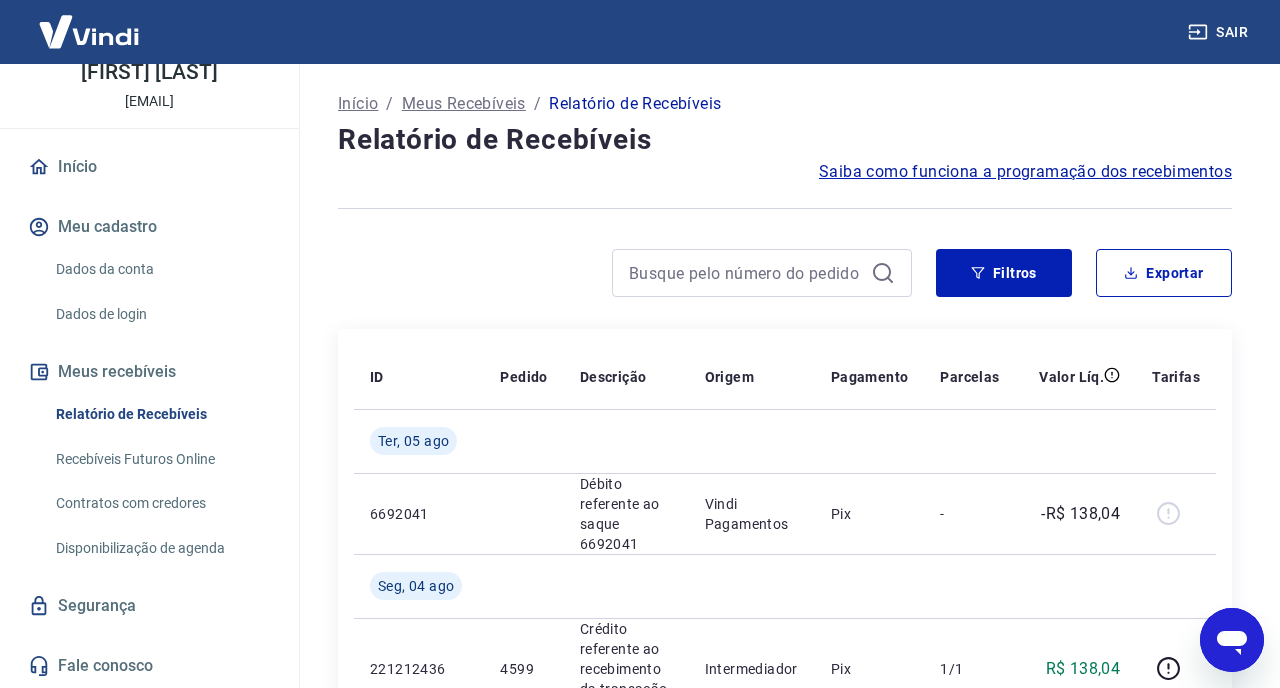 click on "Recebíveis Futuros Online" at bounding box center (161, 459) 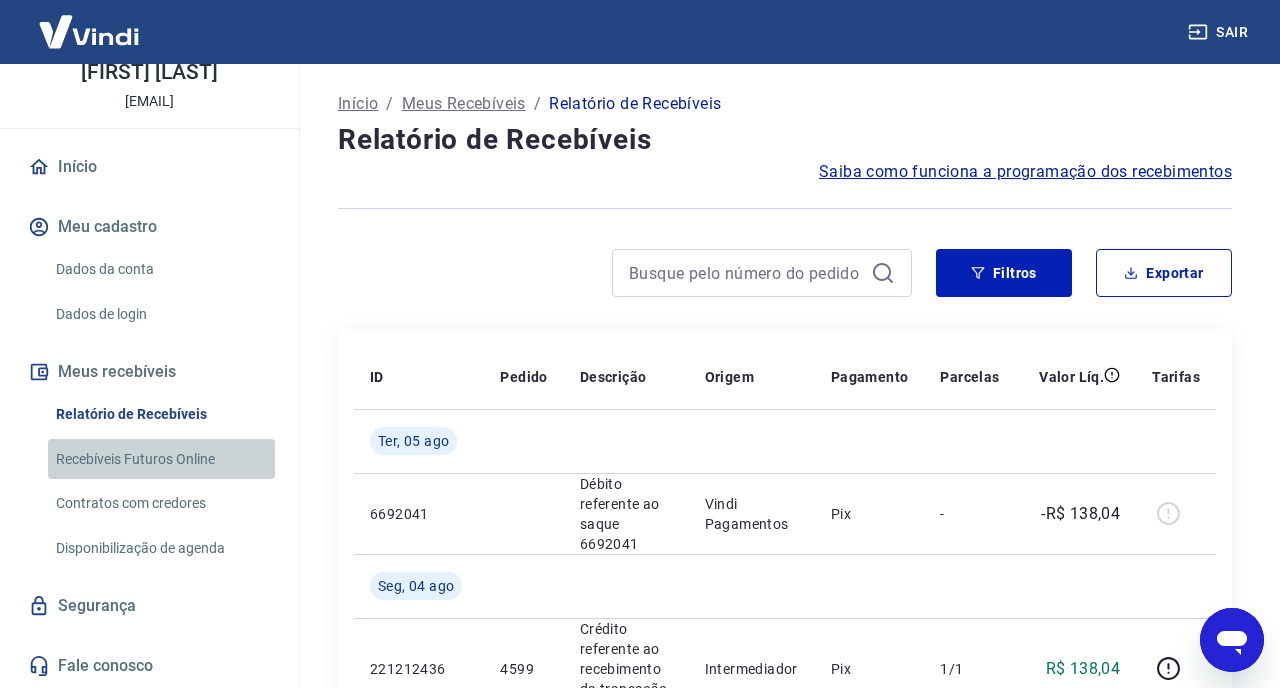 click on "Recebíveis Futuros Online" at bounding box center [161, 459] 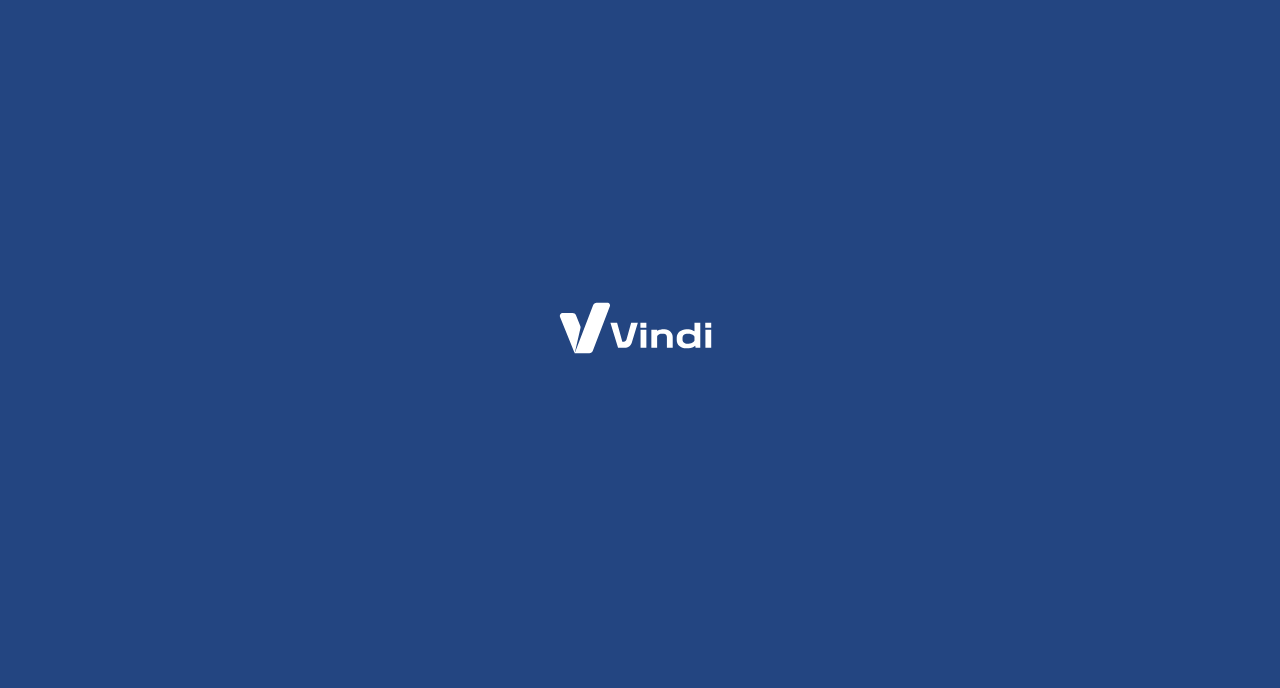 scroll, scrollTop: 0, scrollLeft: 0, axis: both 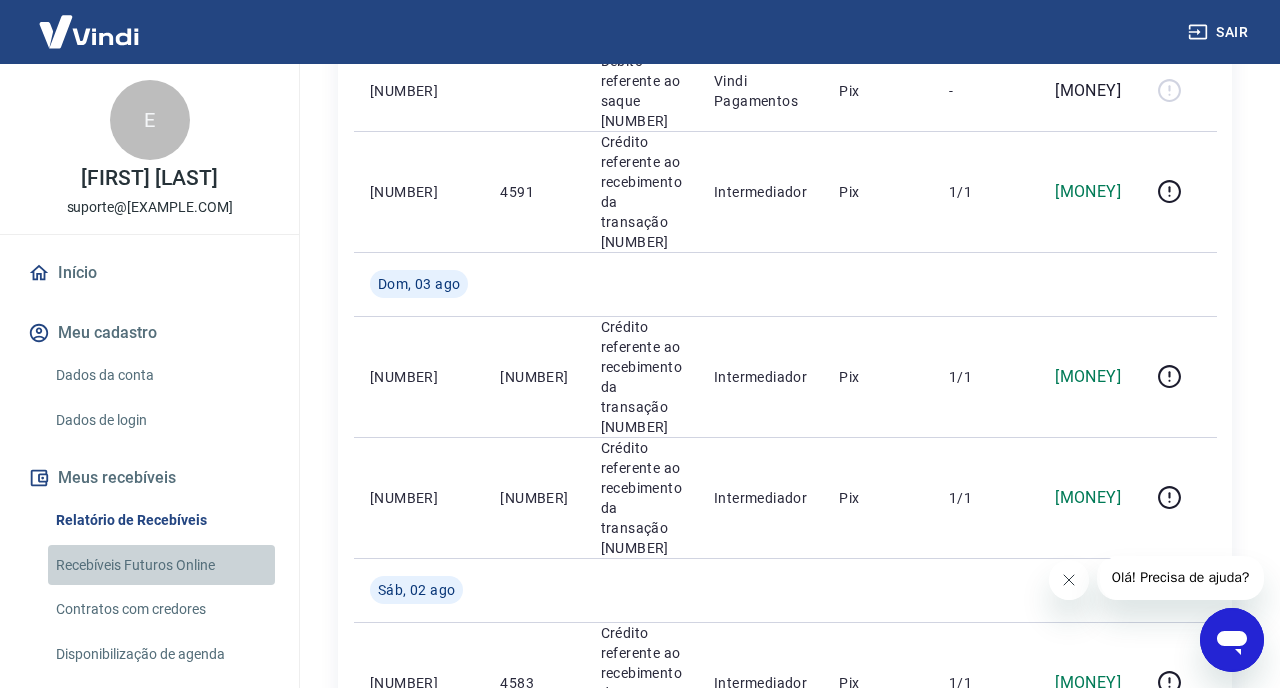 click on "Recebíveis Futuros Online" at bounding box center (161, 565) 